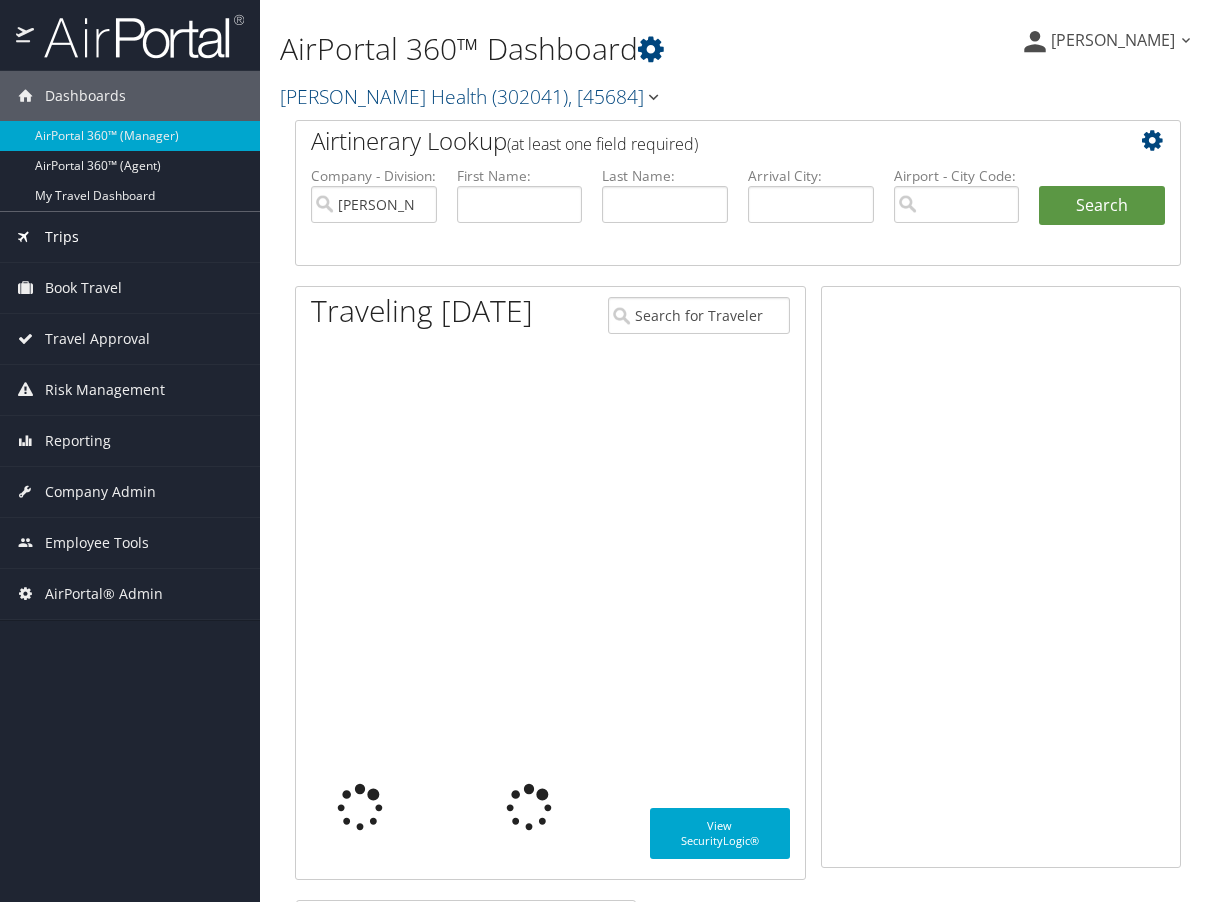 scroll, scrollTop: 0, scrollLeft: 0, axis: both 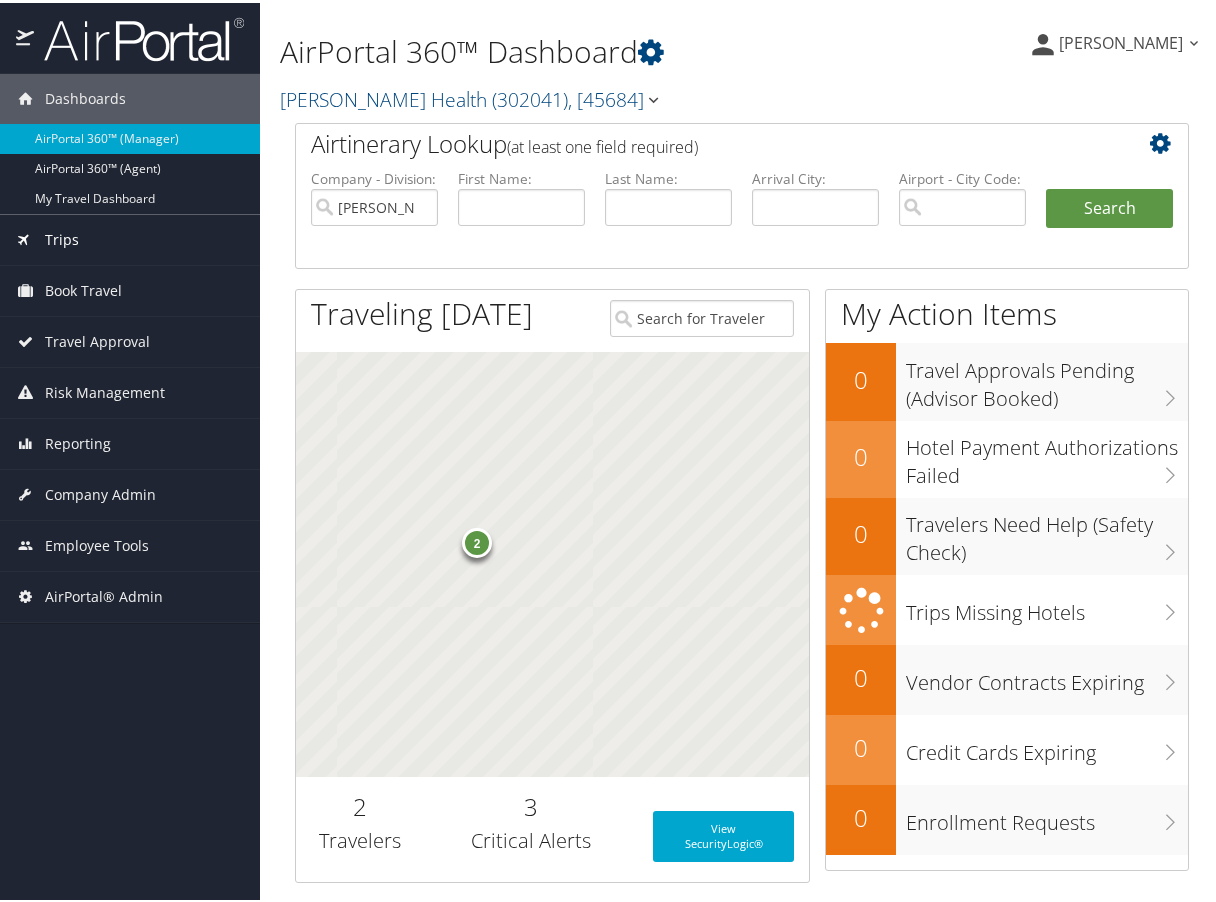 click on "Trips" at bounding box center (130, 237) 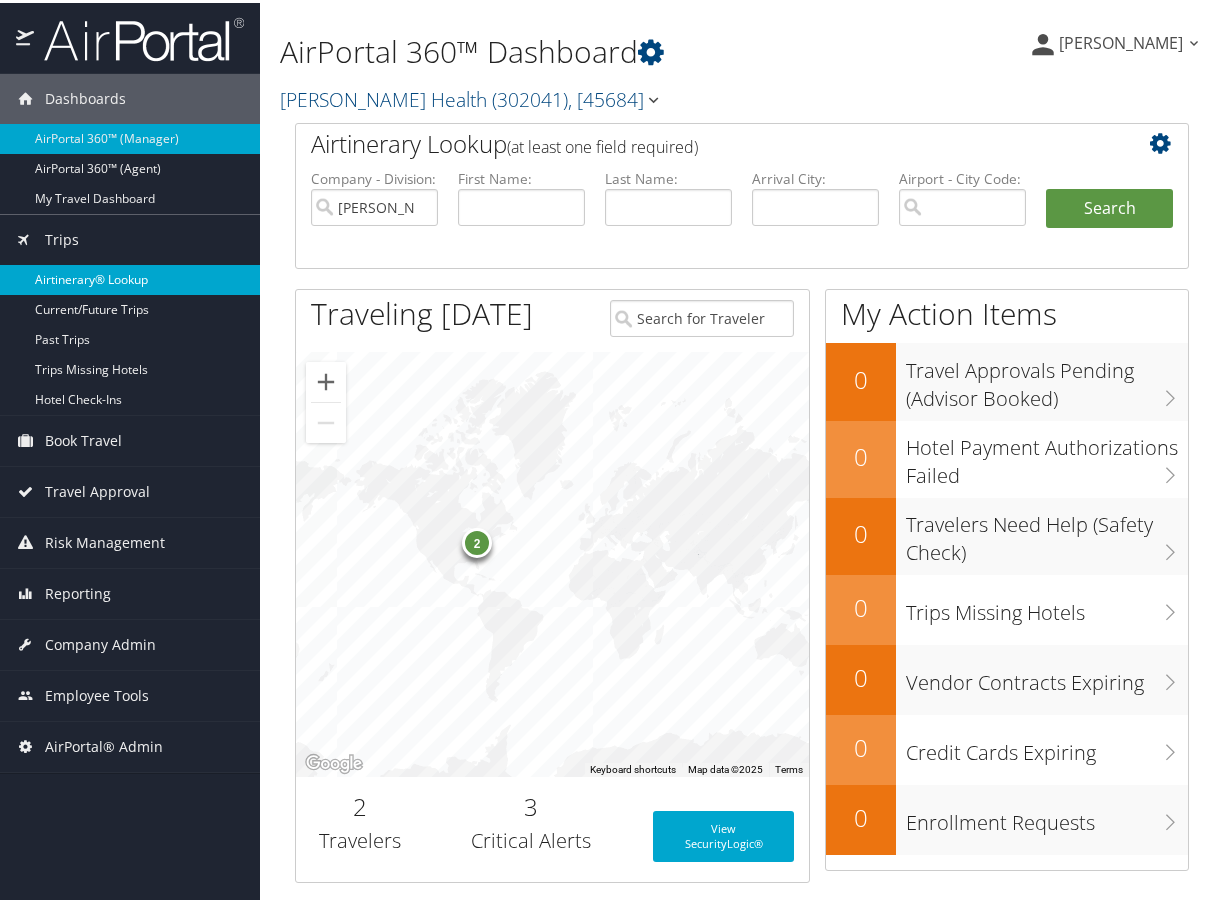 click on "Airtinerary® Lookup" at bounding box center [130, 277] 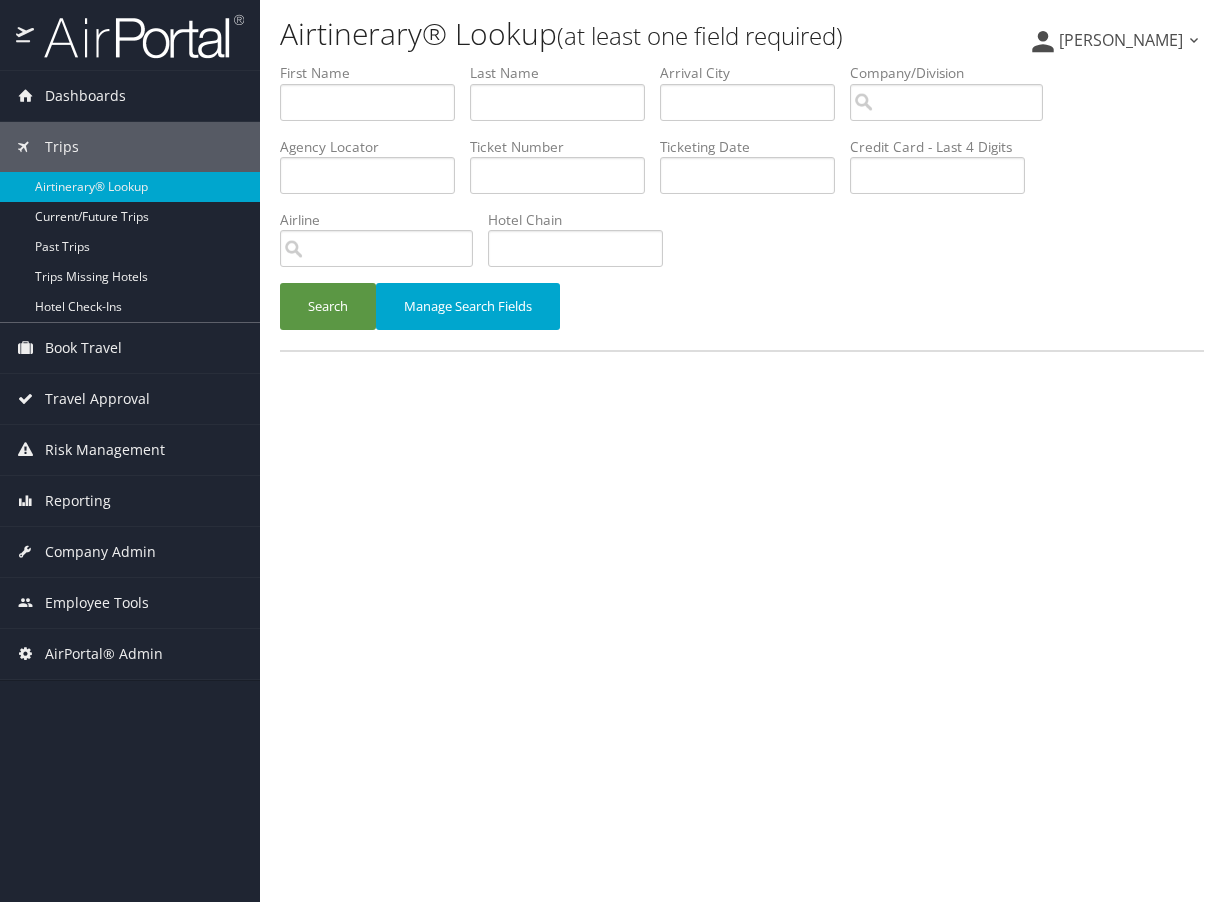 scroll, scrollTop: 0, scrollLeft: 0, axis: both 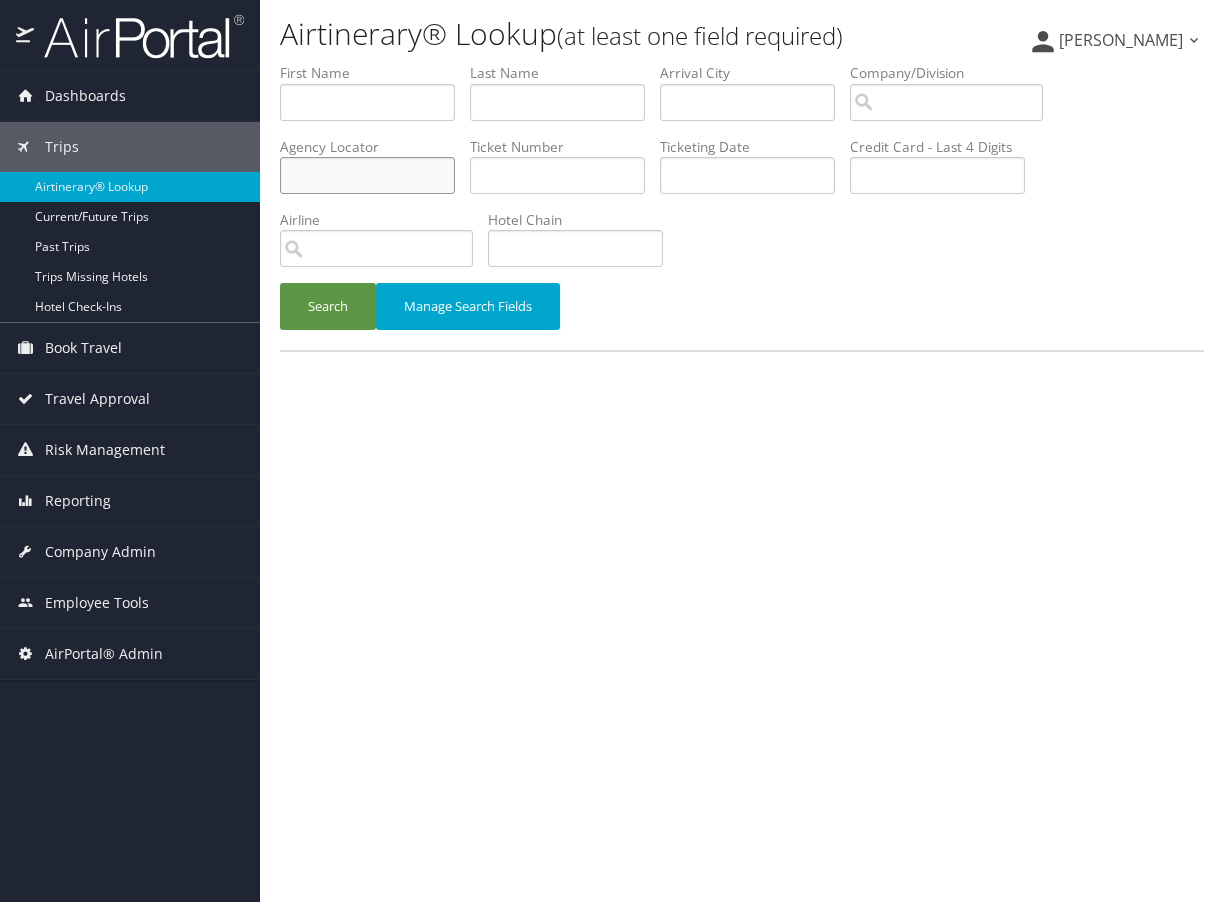 click at bounding box center (367, 175) 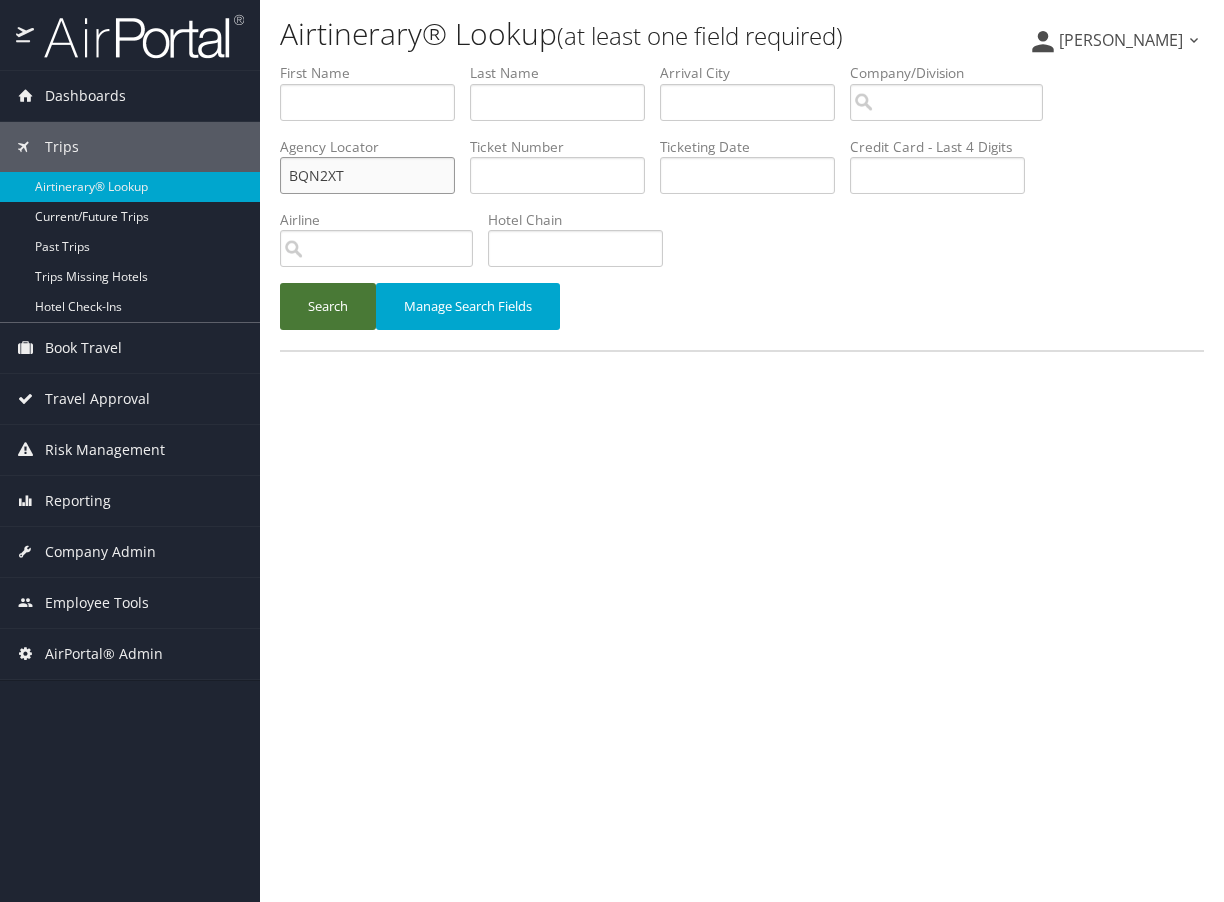 type on "BQN2XT" 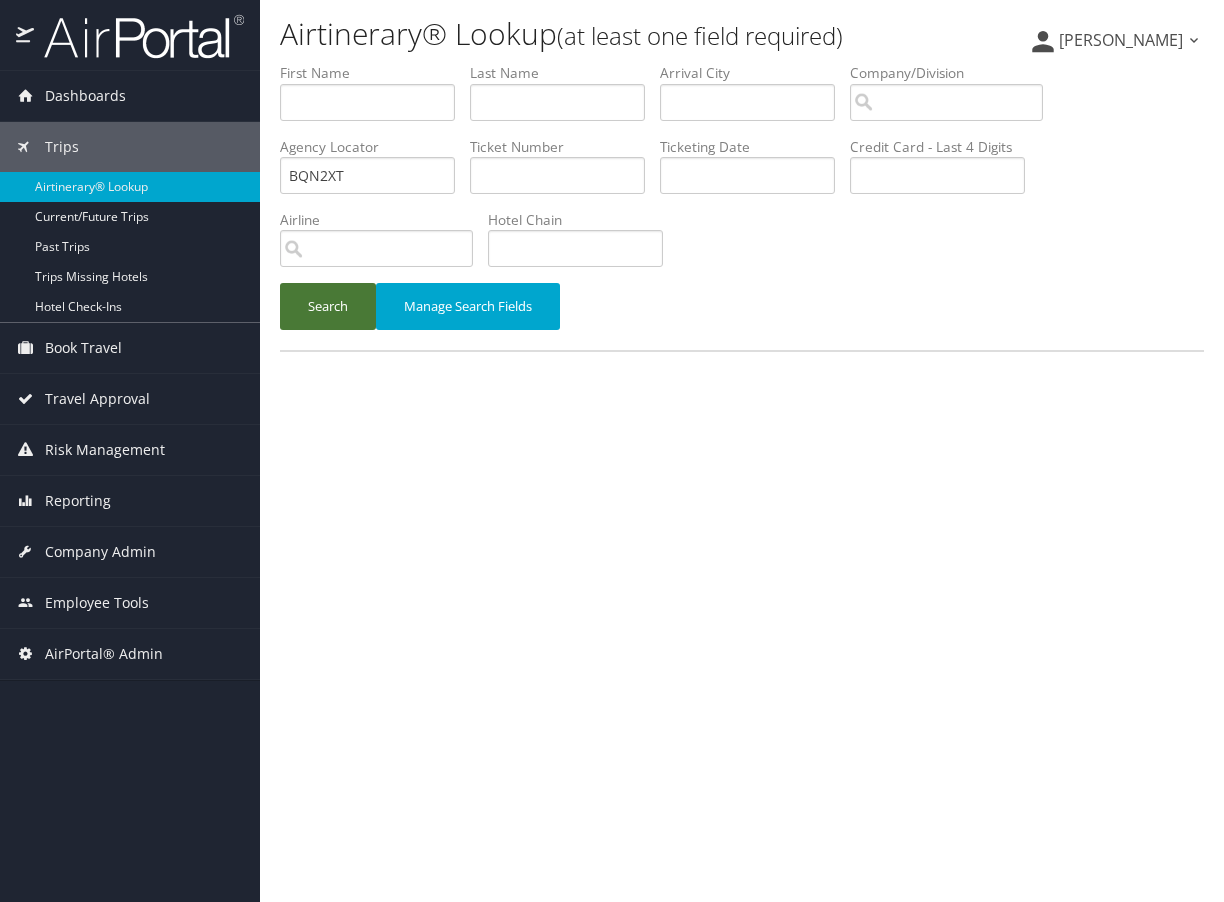 click on "Search" at bounding box center (328, 306) 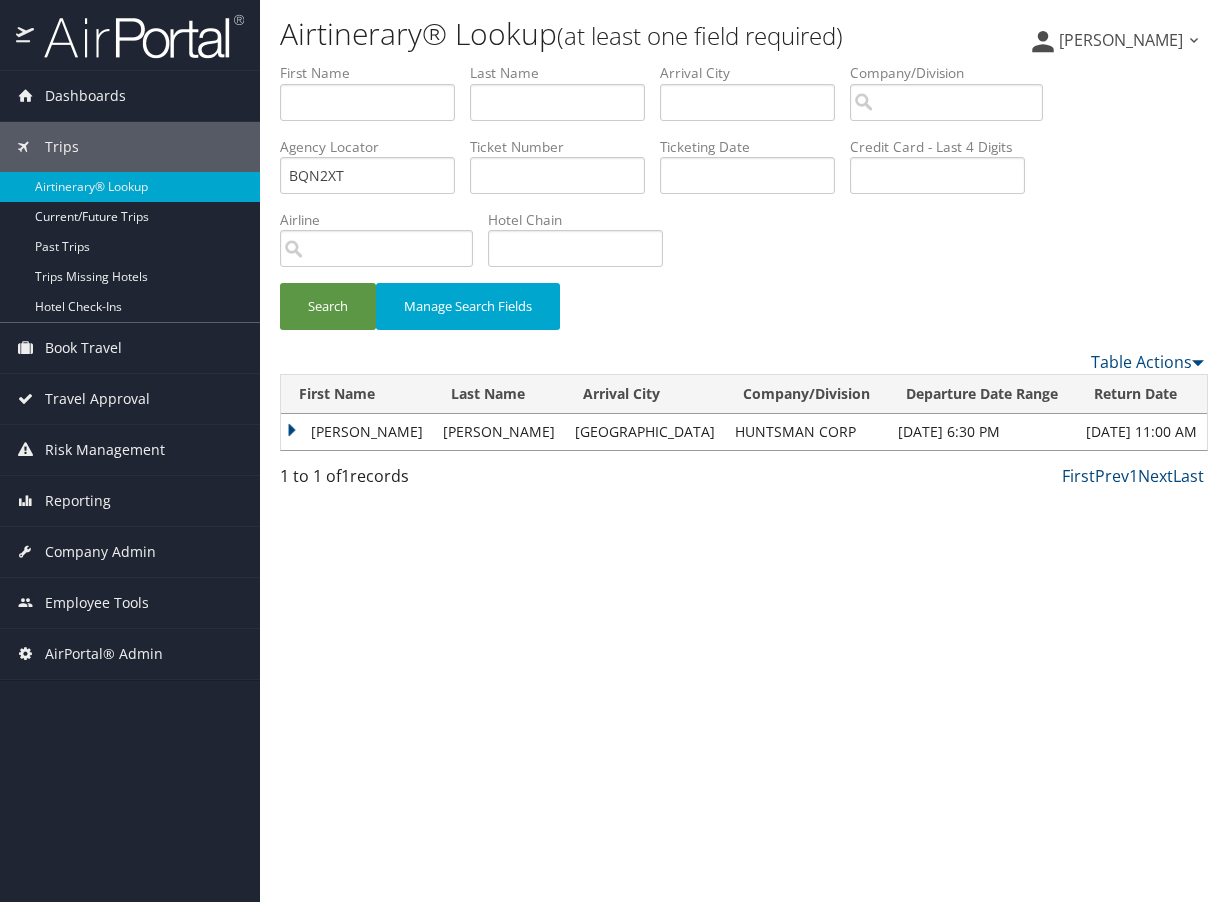 click on "STEVEN C" at bounding box center (357, 432) 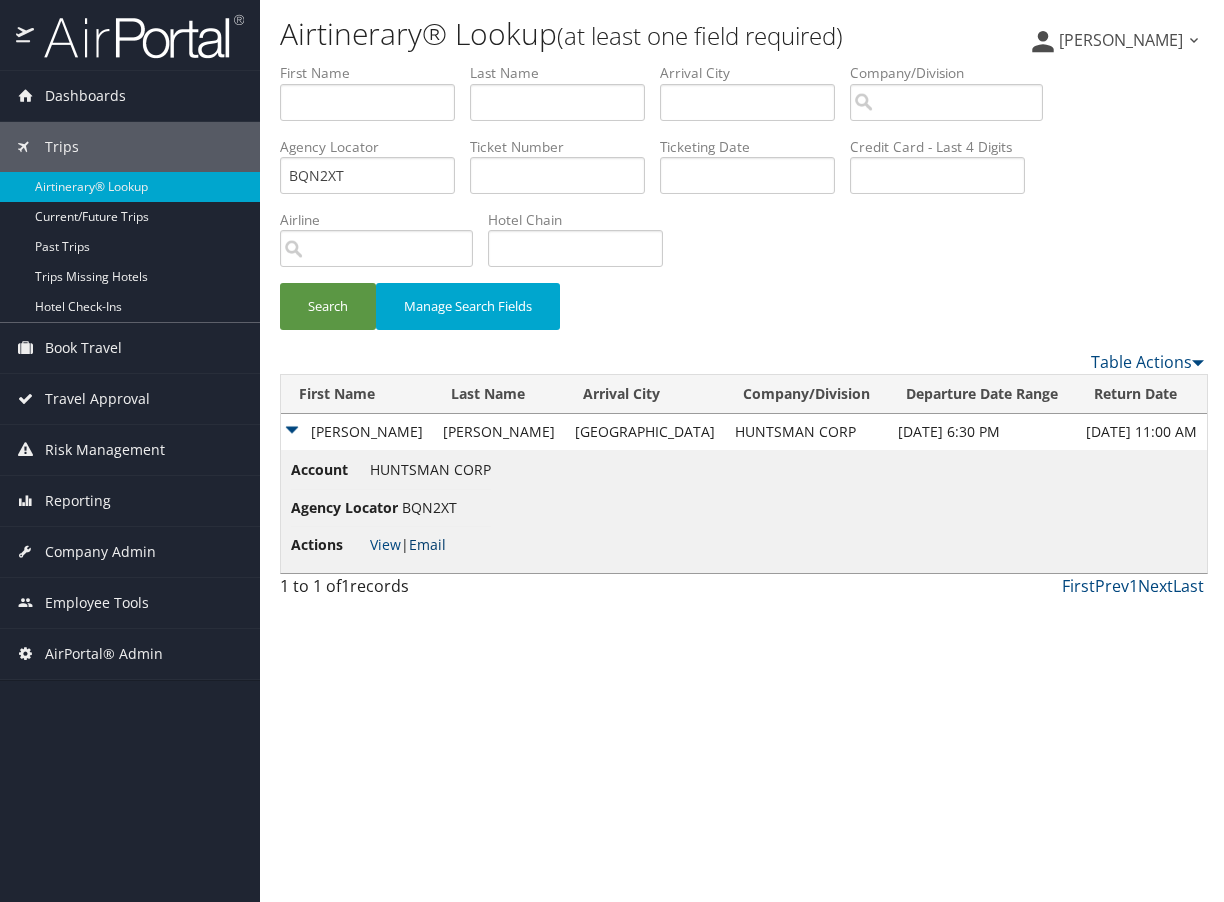 click on "Email" at bounding box center (427, 544) 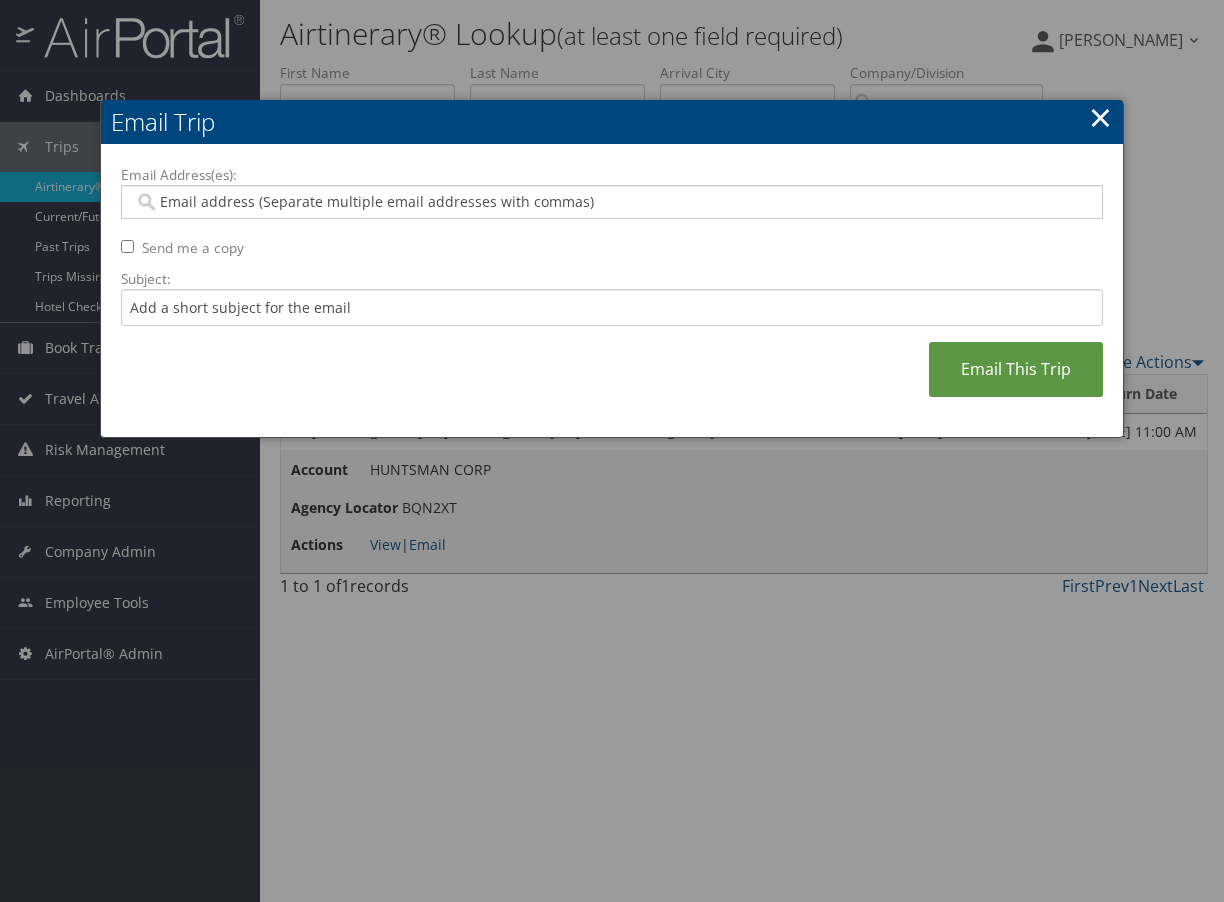 click on "×" at bounding box center [1100, 117] 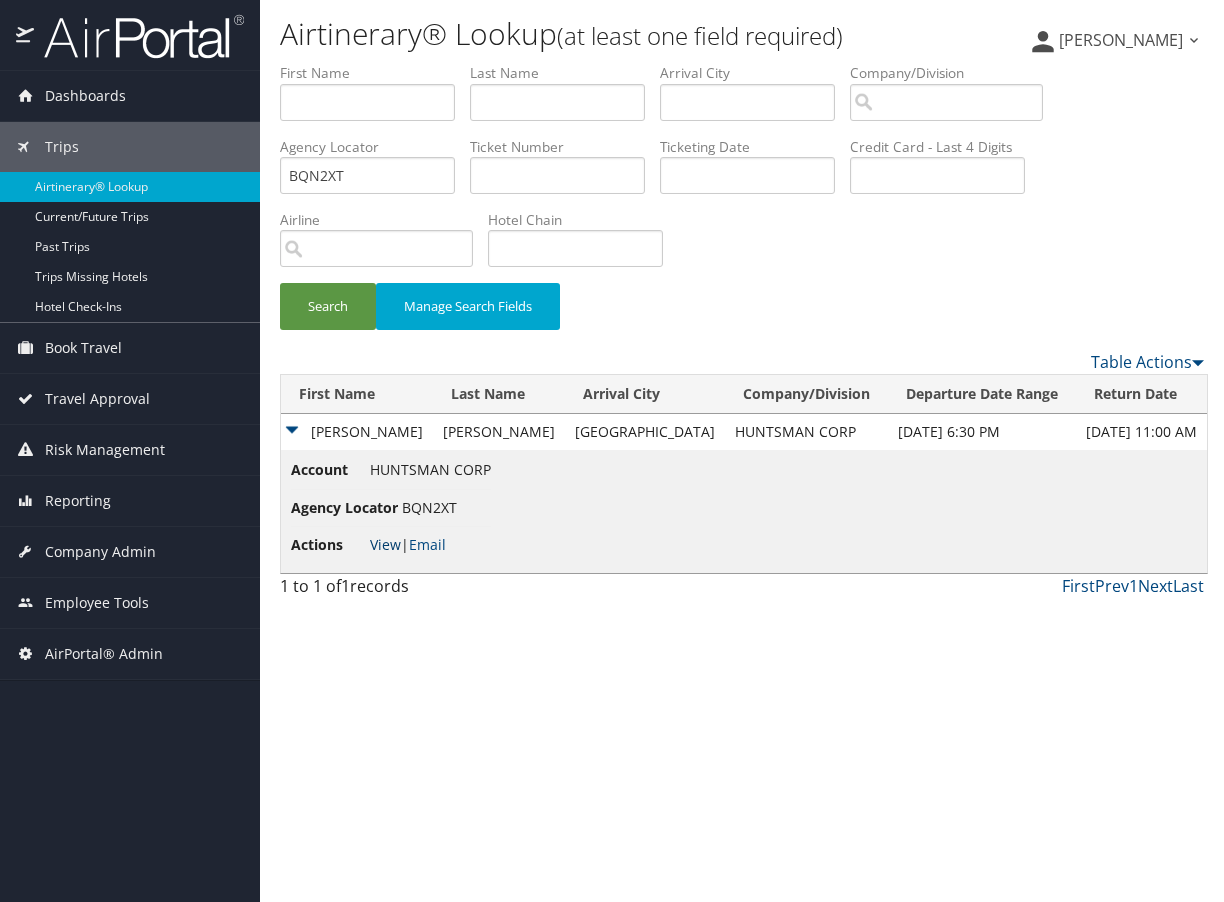 click on "View" at bounding box center [385, 544] 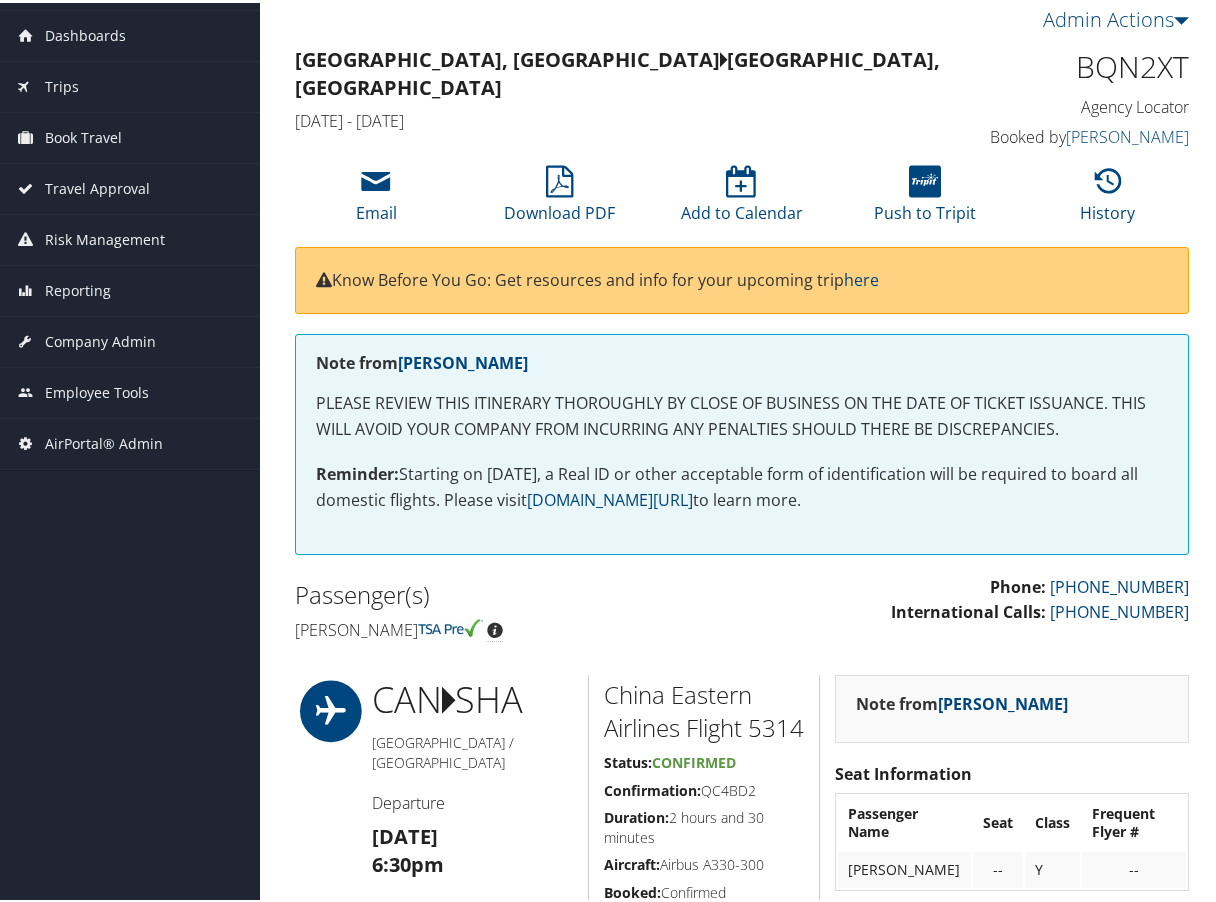 scroll, scrollTop: 0, scrollLeft: 0, axis: both 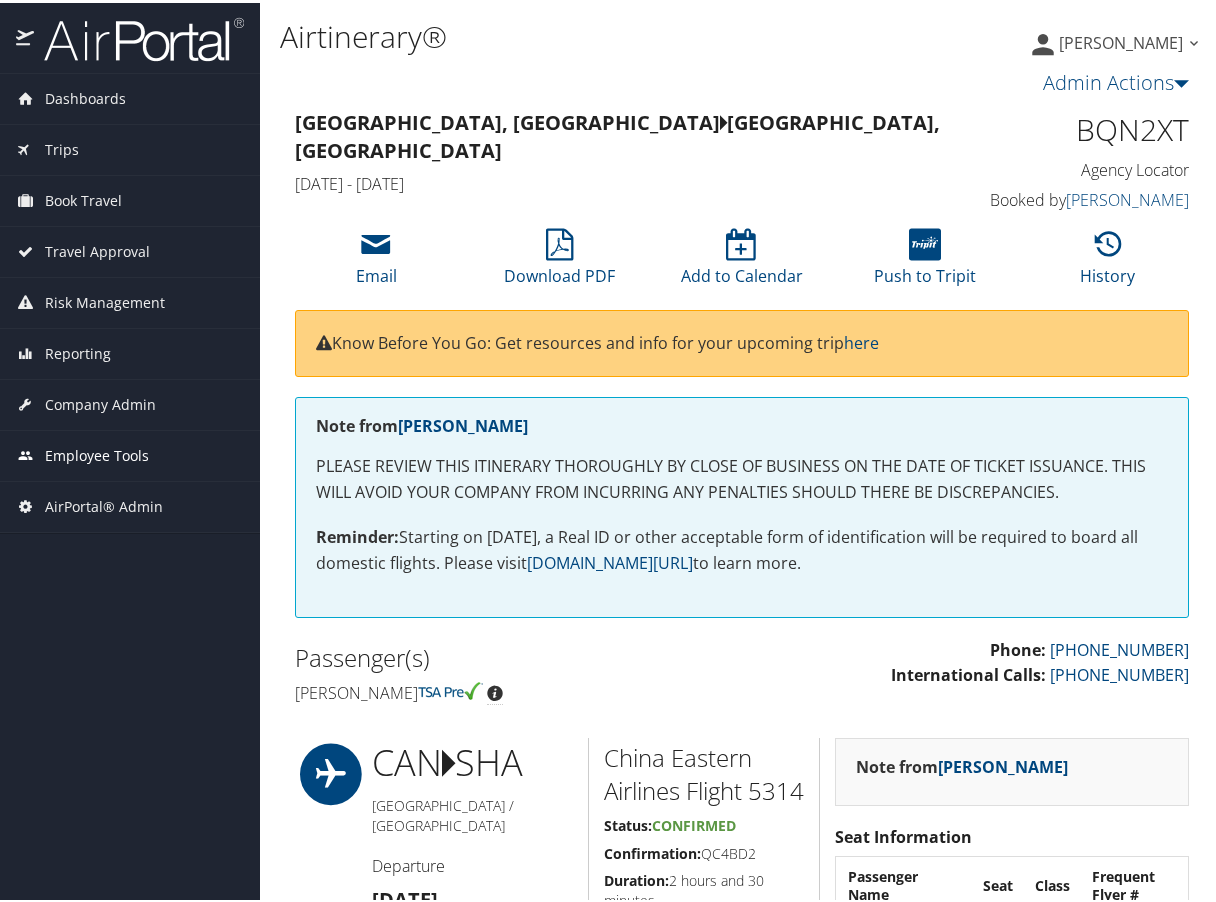 click on "Employee Tools" at bounding box center [97, 453] 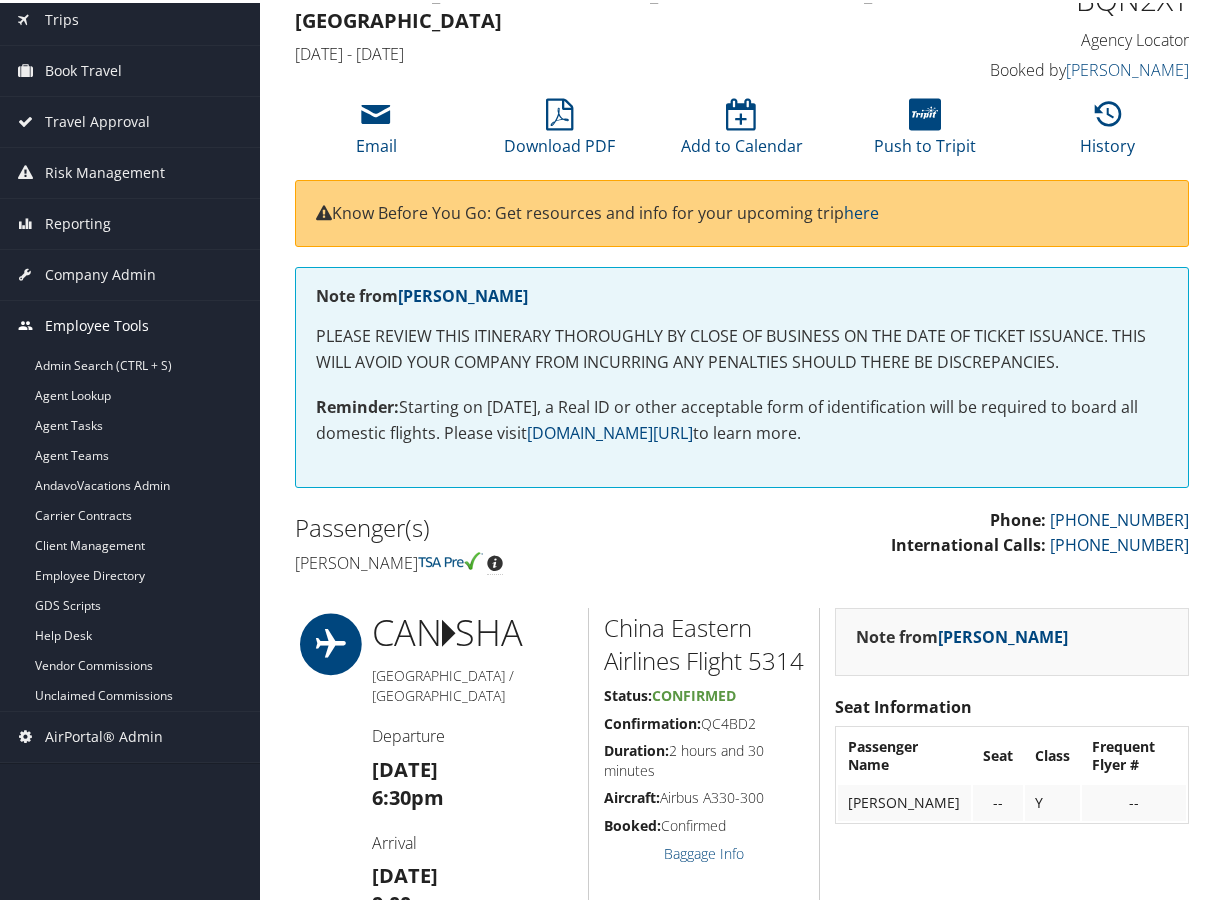 scroll, scrollTop: 142, scrollLeft: 0, axis: vertical 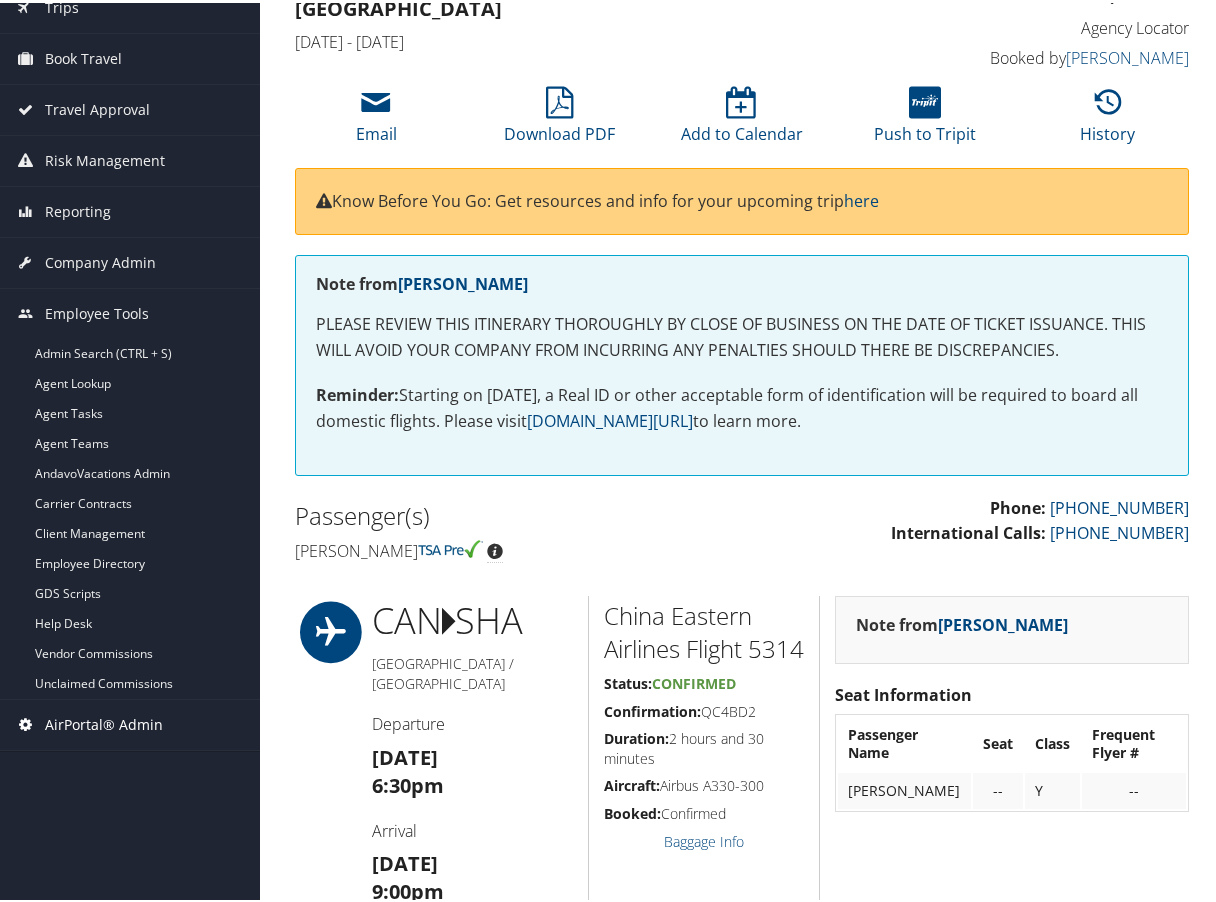 click on "AirPortal® Admin" at bounding box center (104, 722) 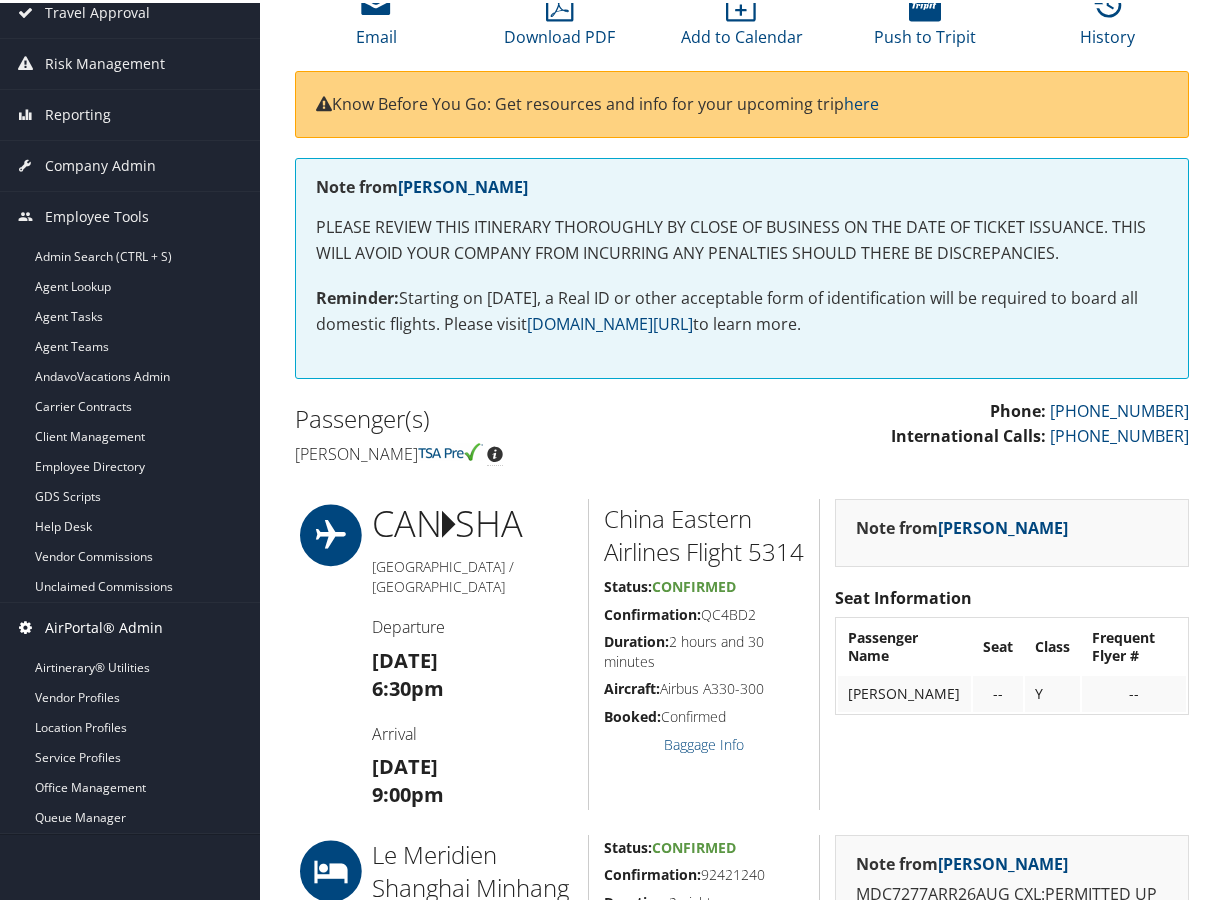 scroll, scrollTop: 248, scrollLeft: 0, axis: vertical 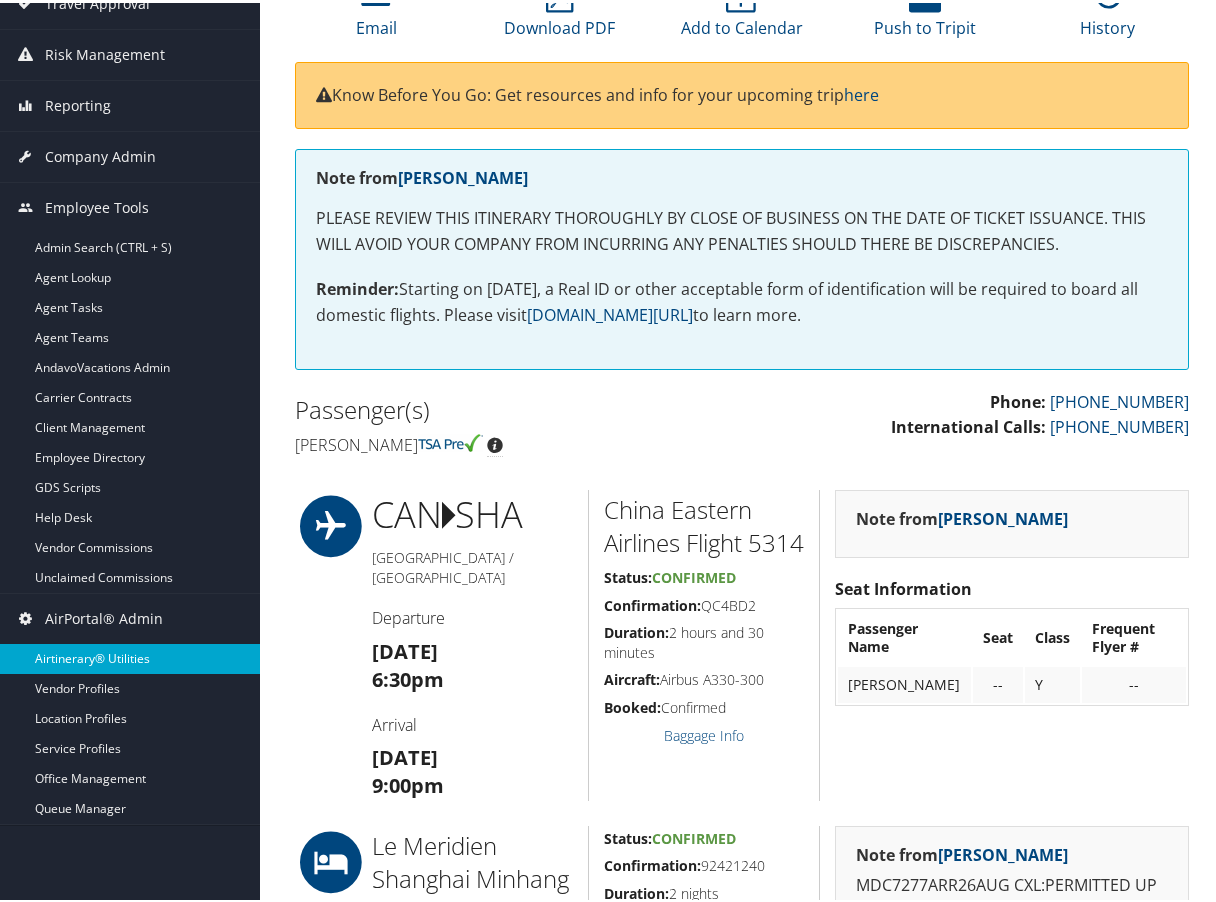 click on "Airtinerary® Utilities" at bounding box center [130, 656] 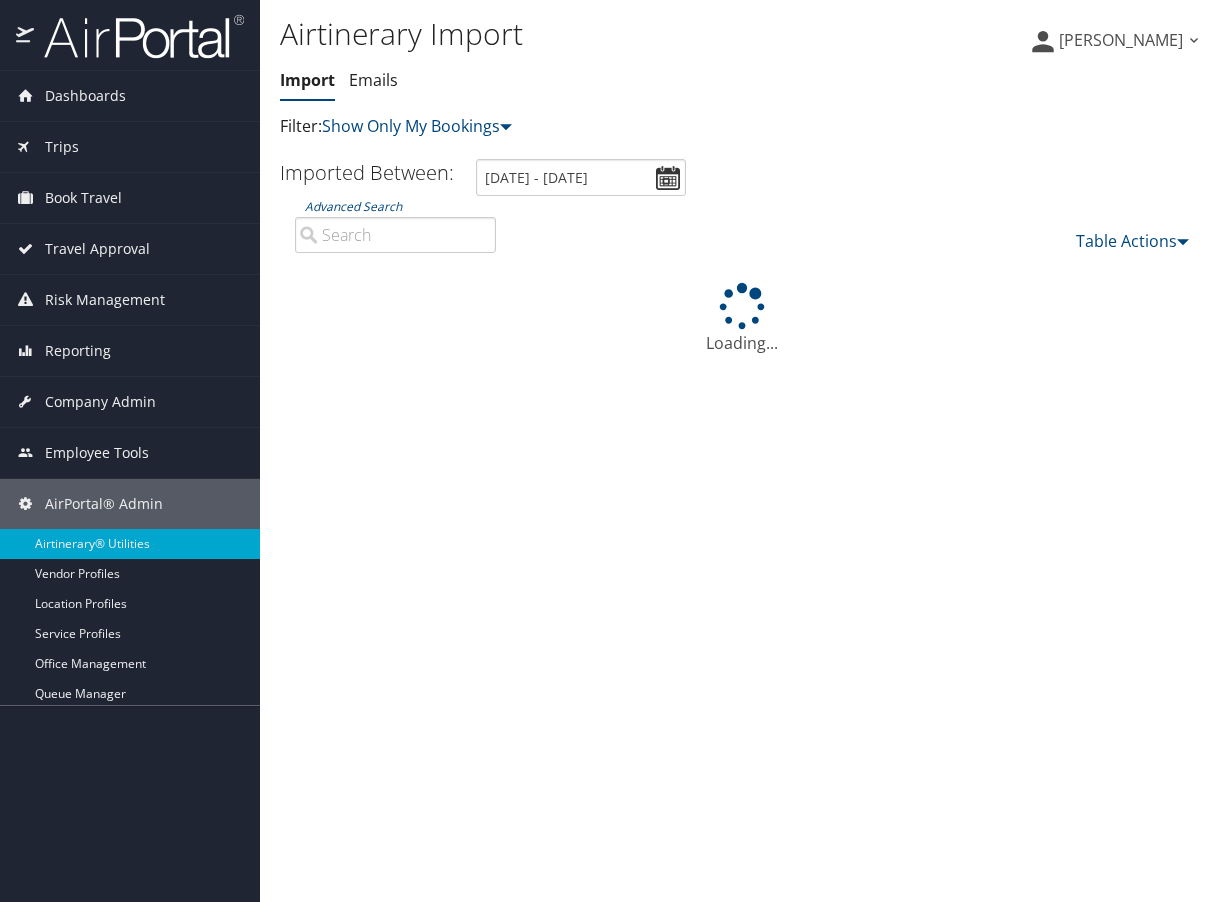 scroll, scrollTop: 0, scrollLeft: 0, axis: both 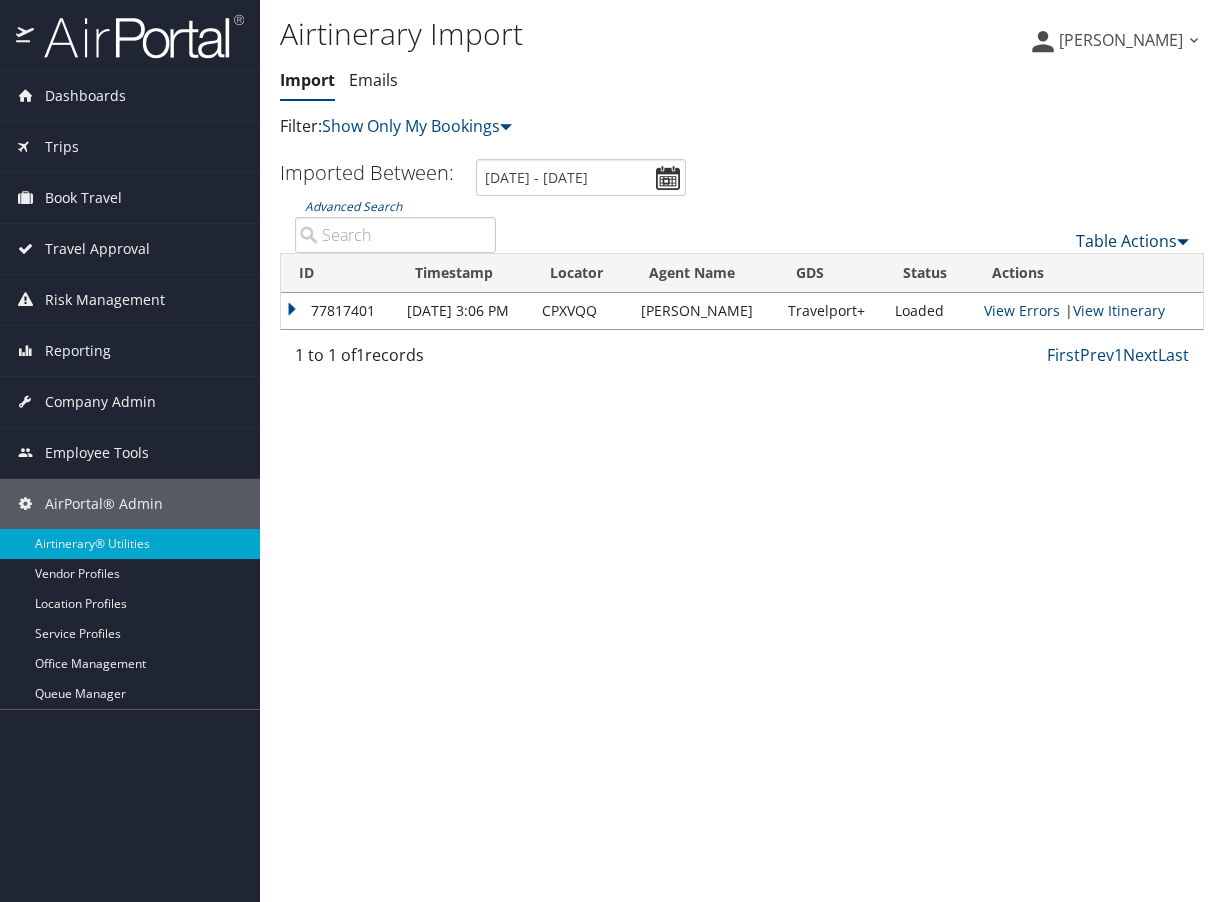 click on "Table Actions" at bounding box center [1132, 241] 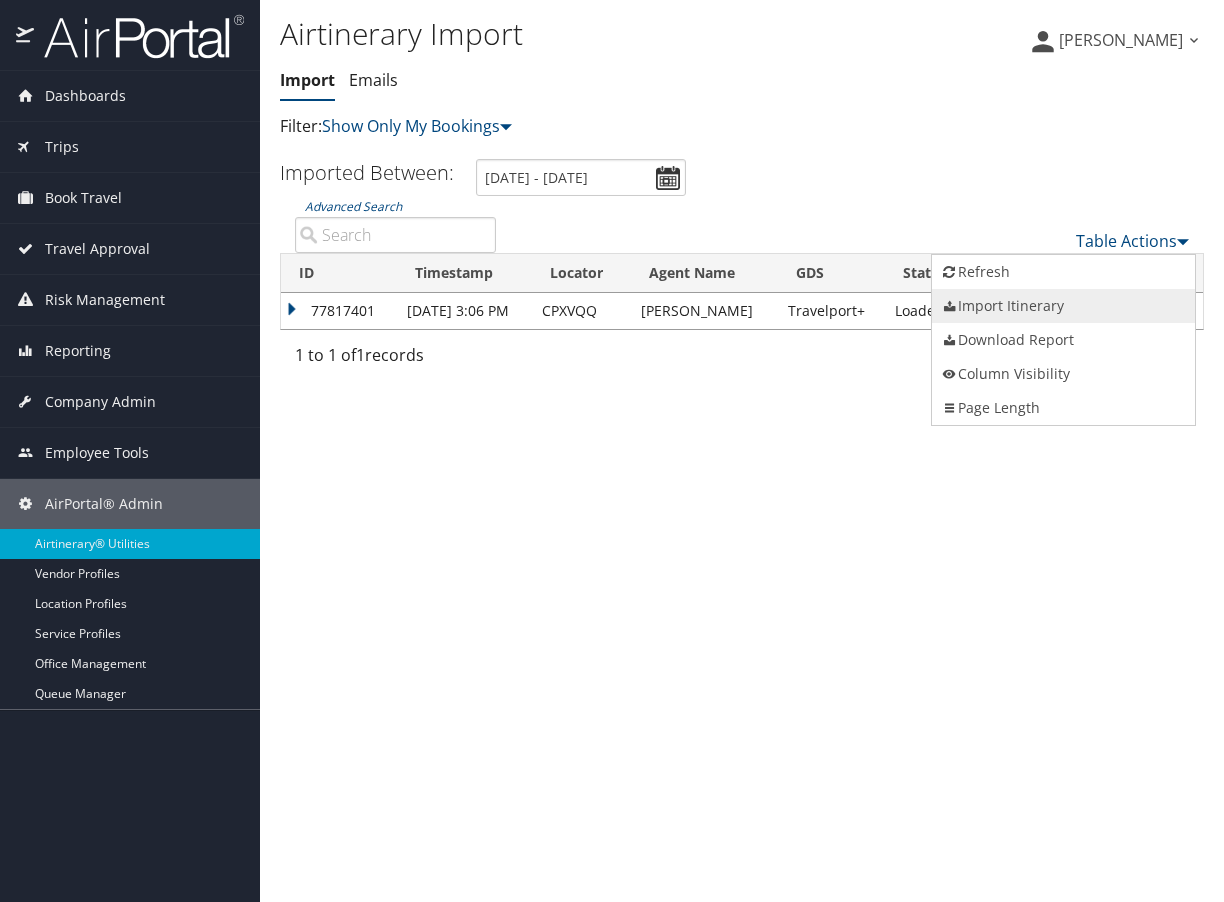 click on "Import Itinerary" at bounding box center (1063, 306) 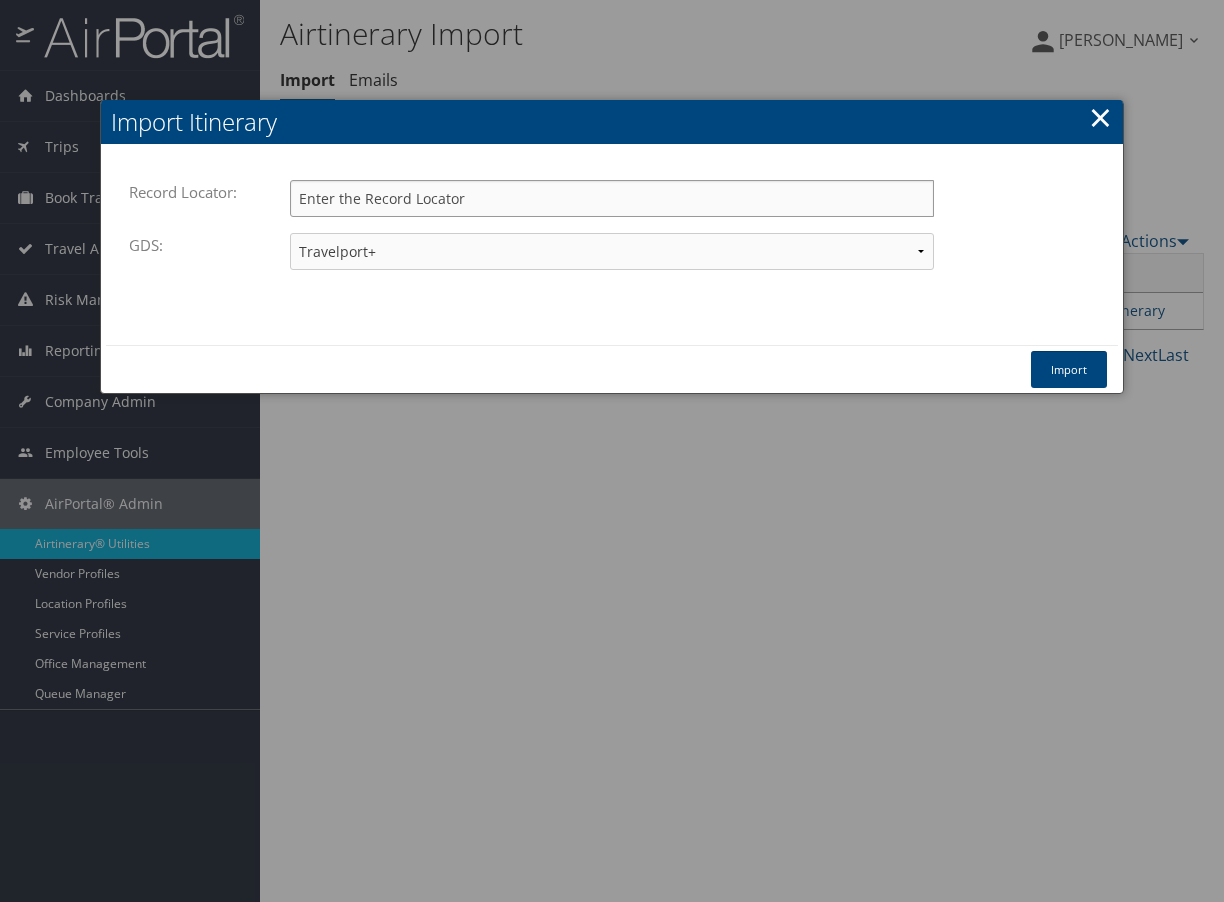 click on "Record Locator:" at bounding box center [612, 198] 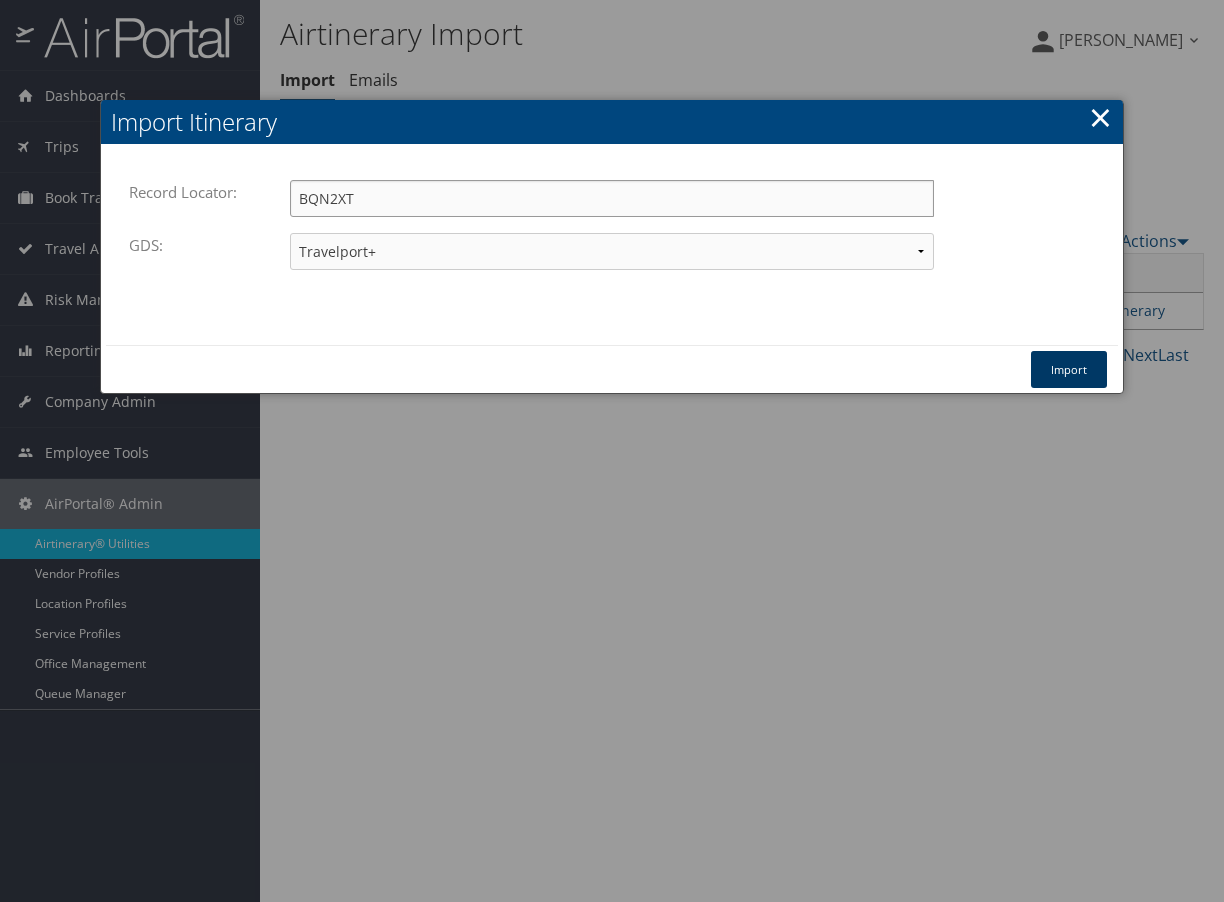 type on "BQN2XT" 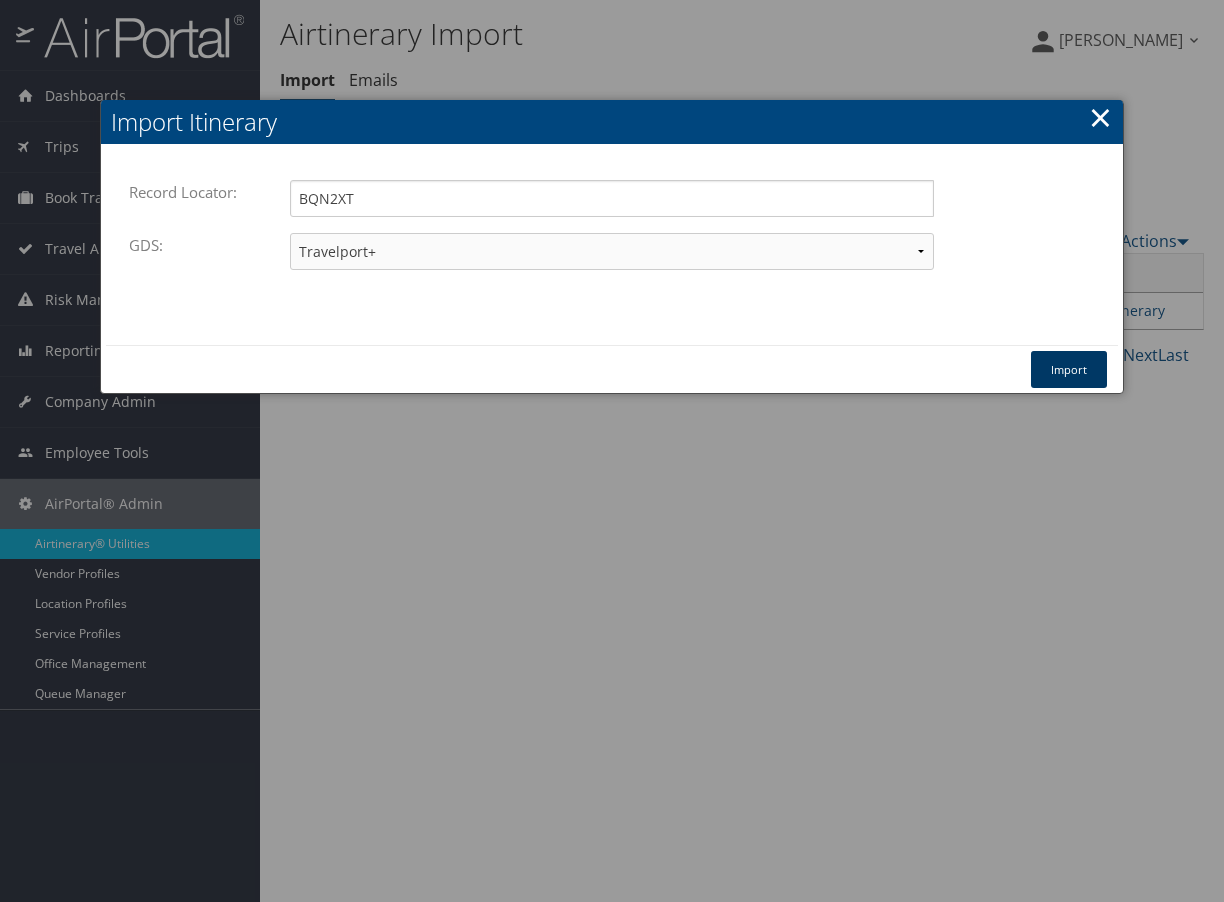 click on "Import" at bounding box center [1069, 369] 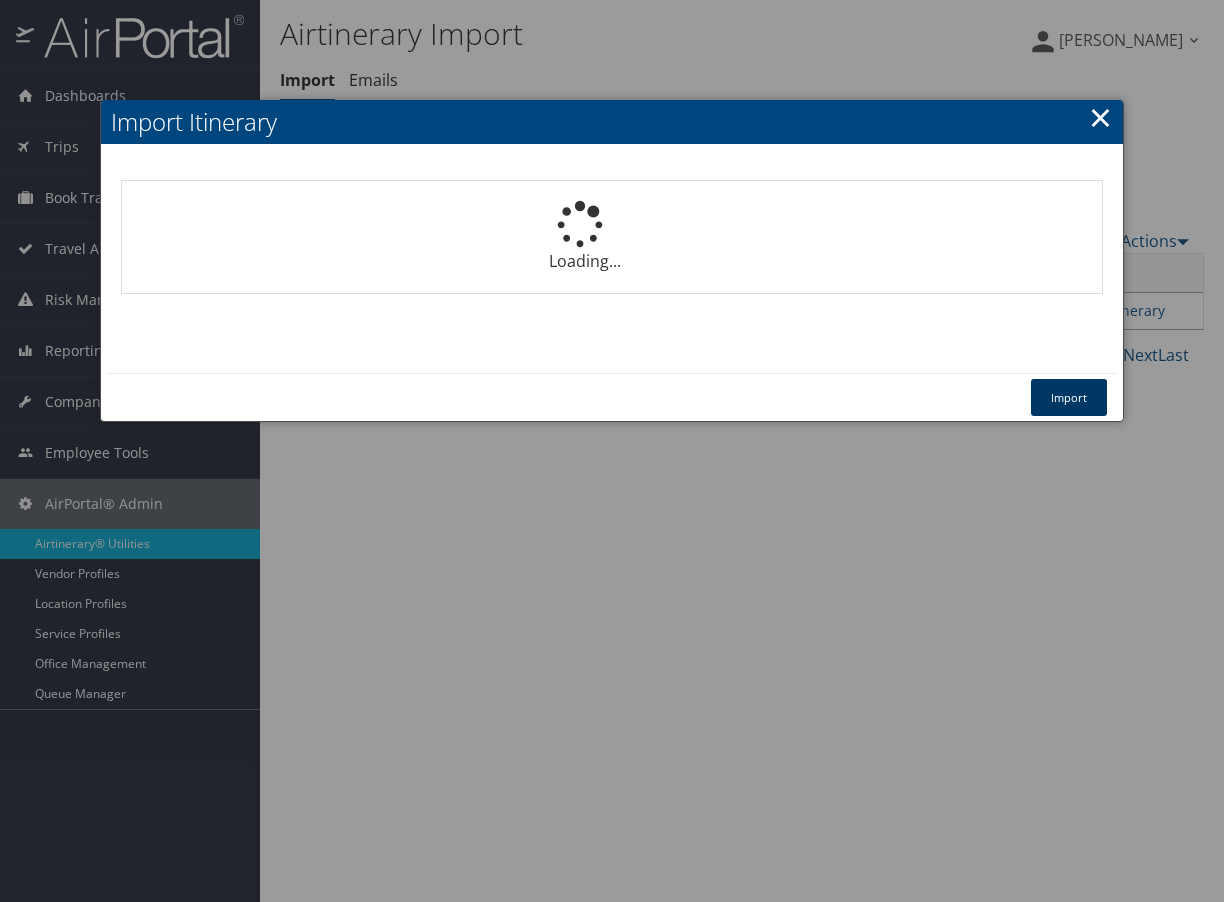 type 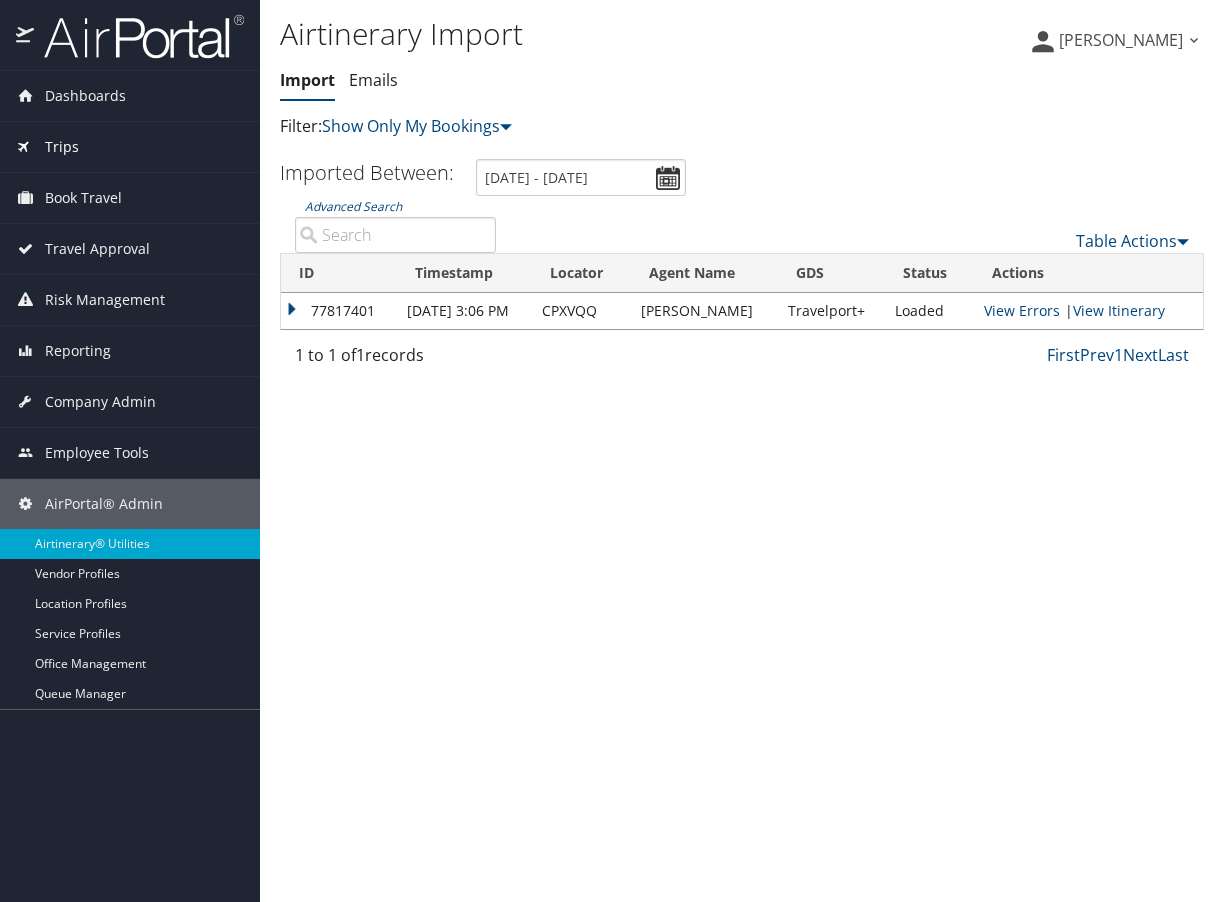 click on "Trips" at bounding box center [130, 147] 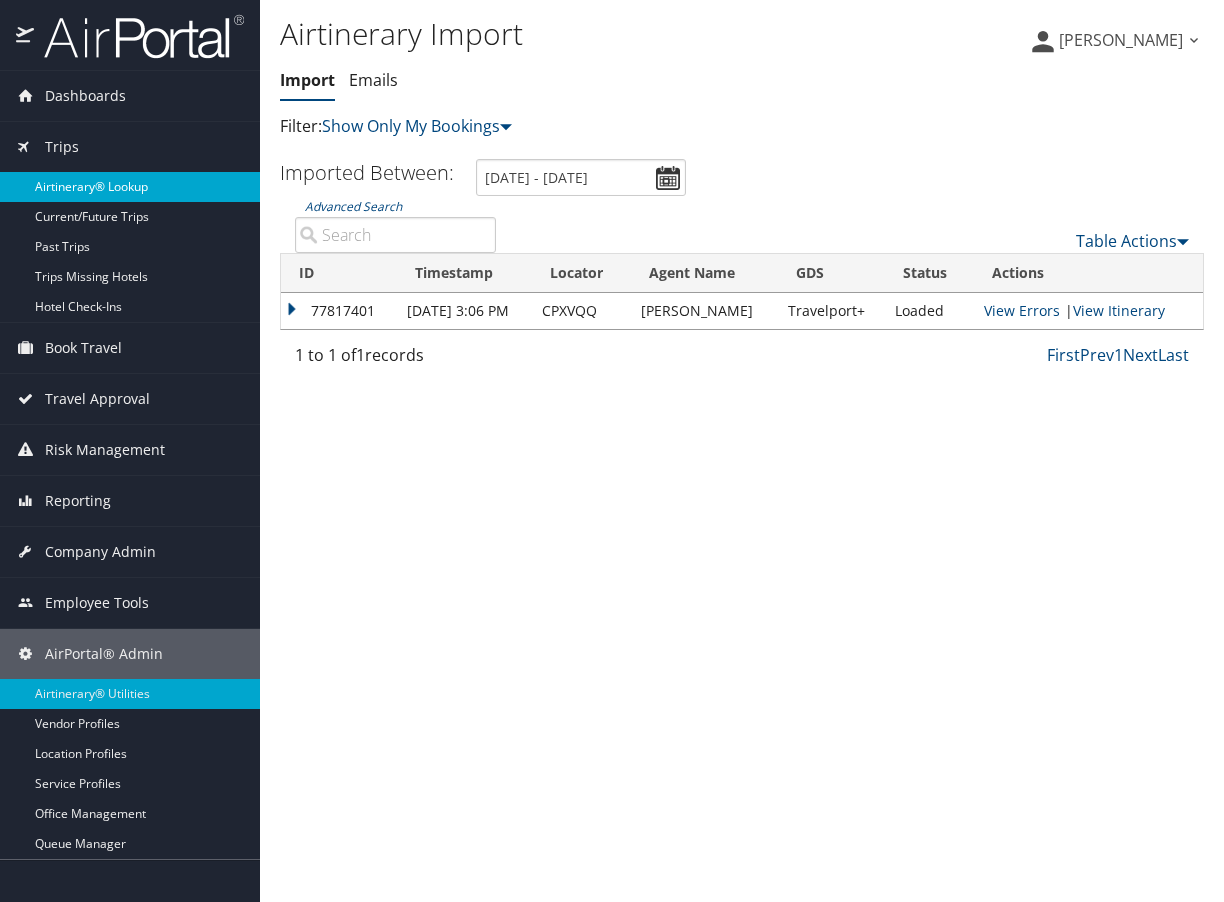 click on "Airtinerary® Lookup" at bounding box center (130, 187) 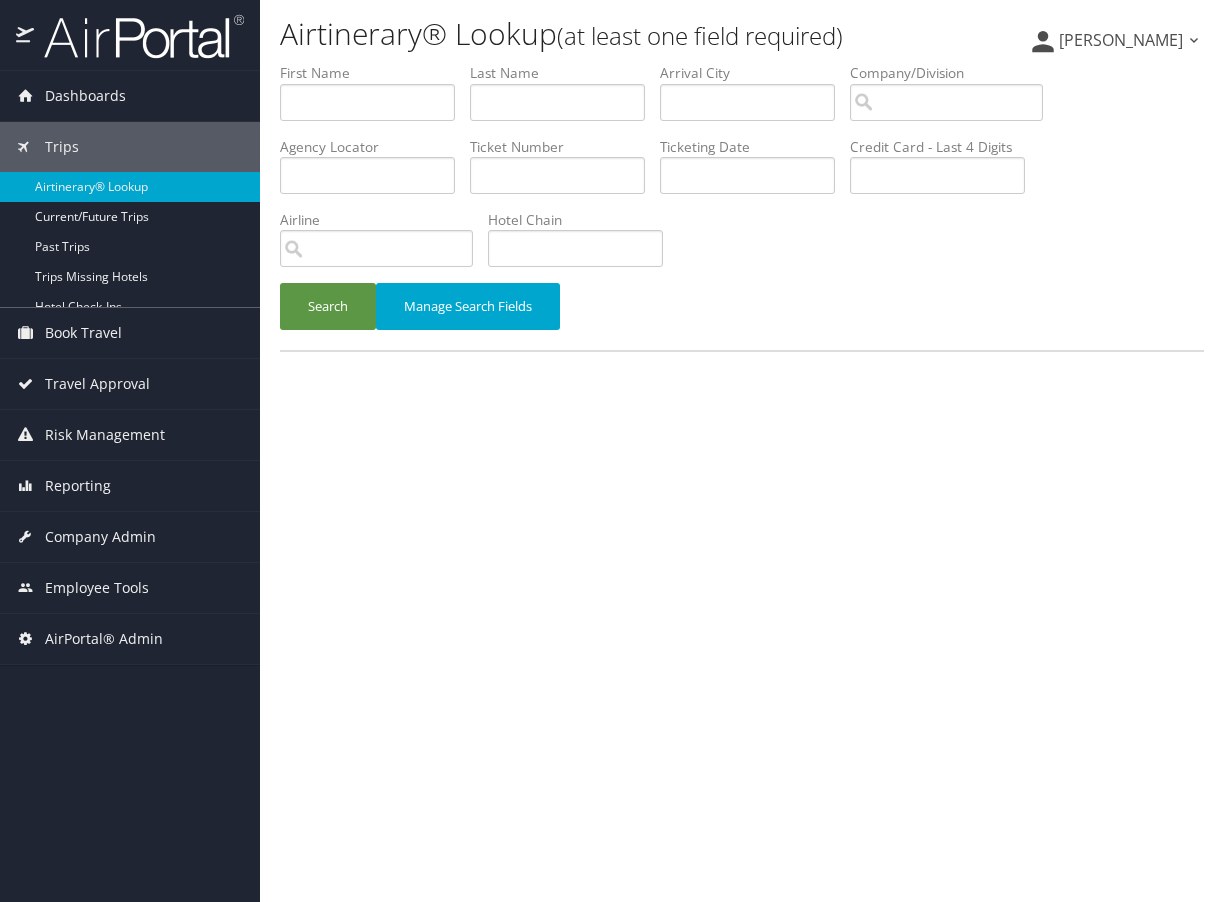 scroll, scrollTop: 0, scrollLeft: 0, axis: both 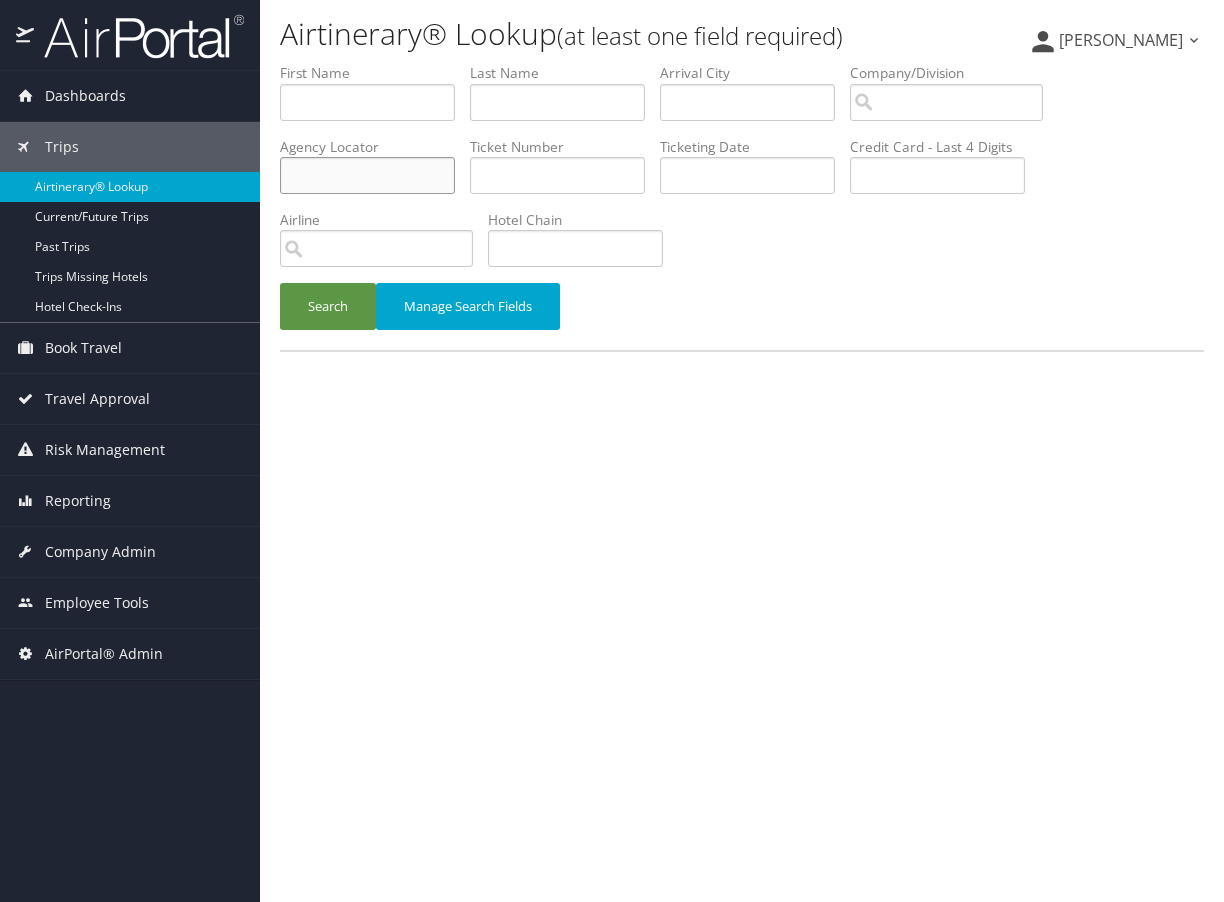 click at bounding box center [367, 175] 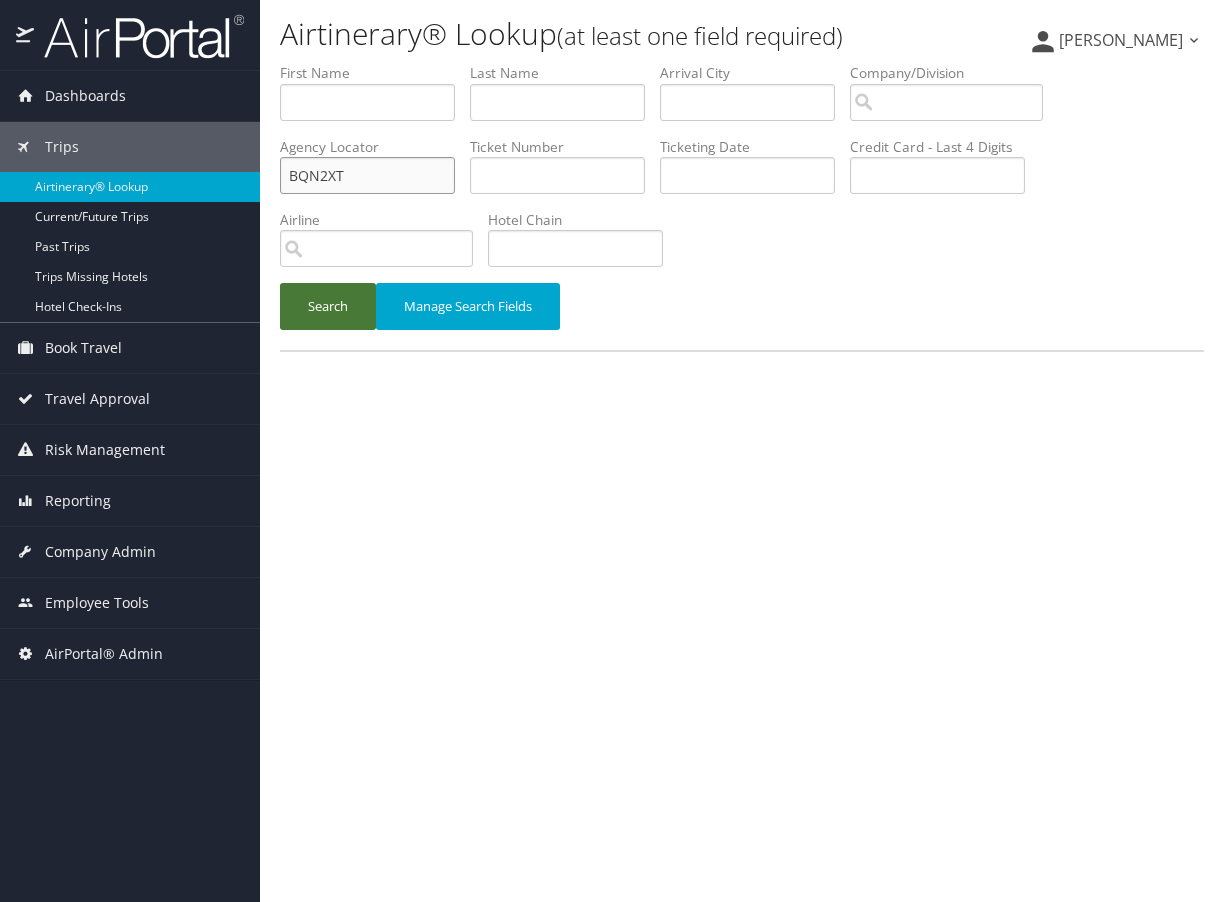 type on "BQN2XT" 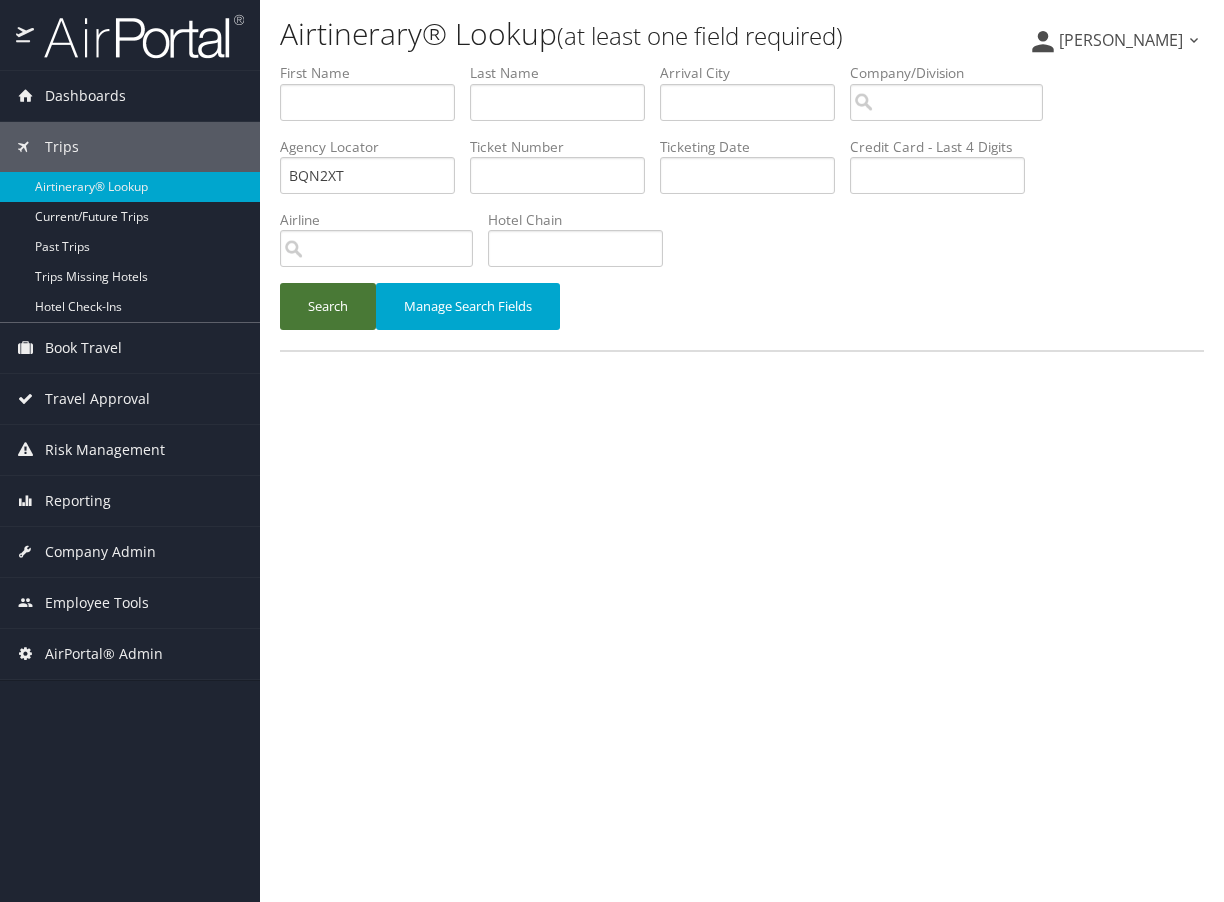 click on "Search" at bounding box center (328, 306) 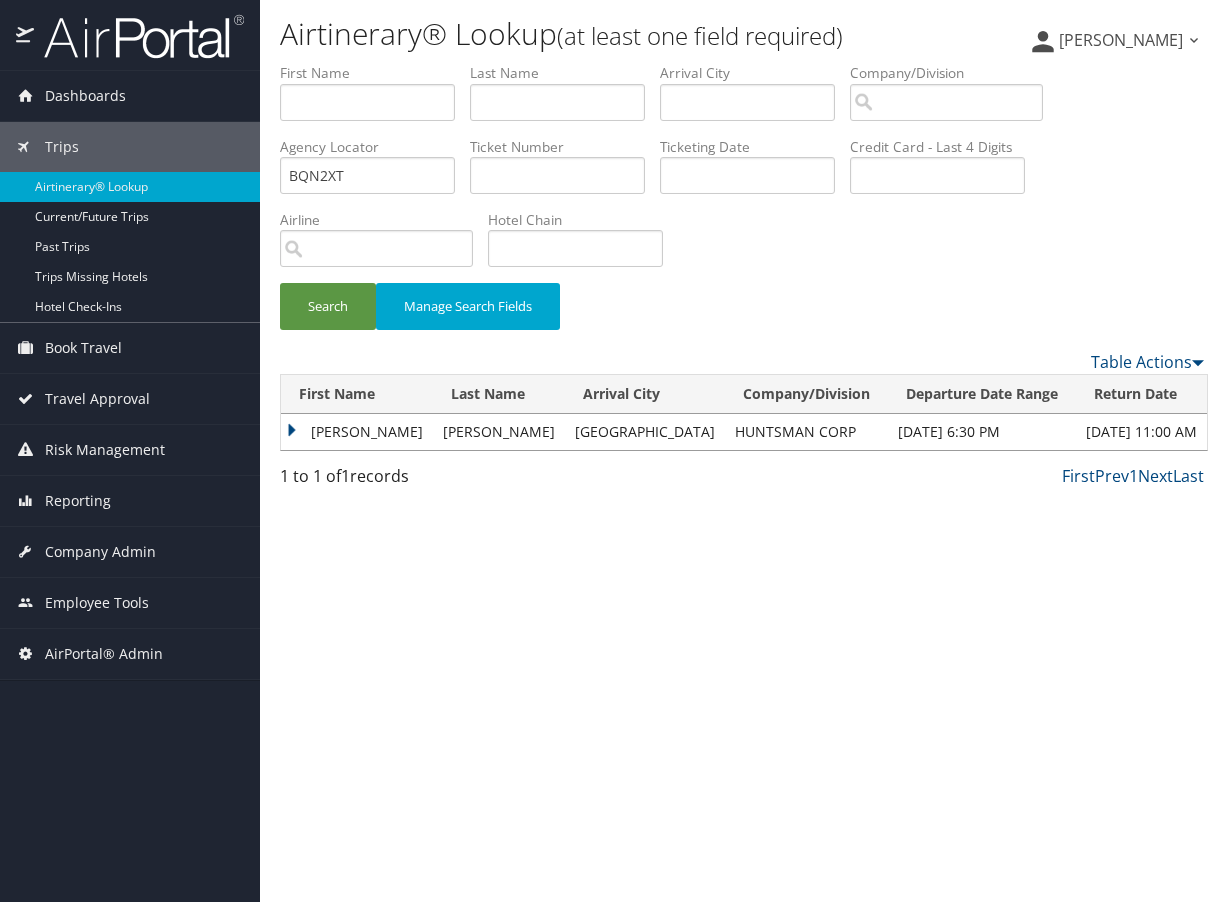 click on "[PERSON_NAME]" at bounding box center [357, 432] 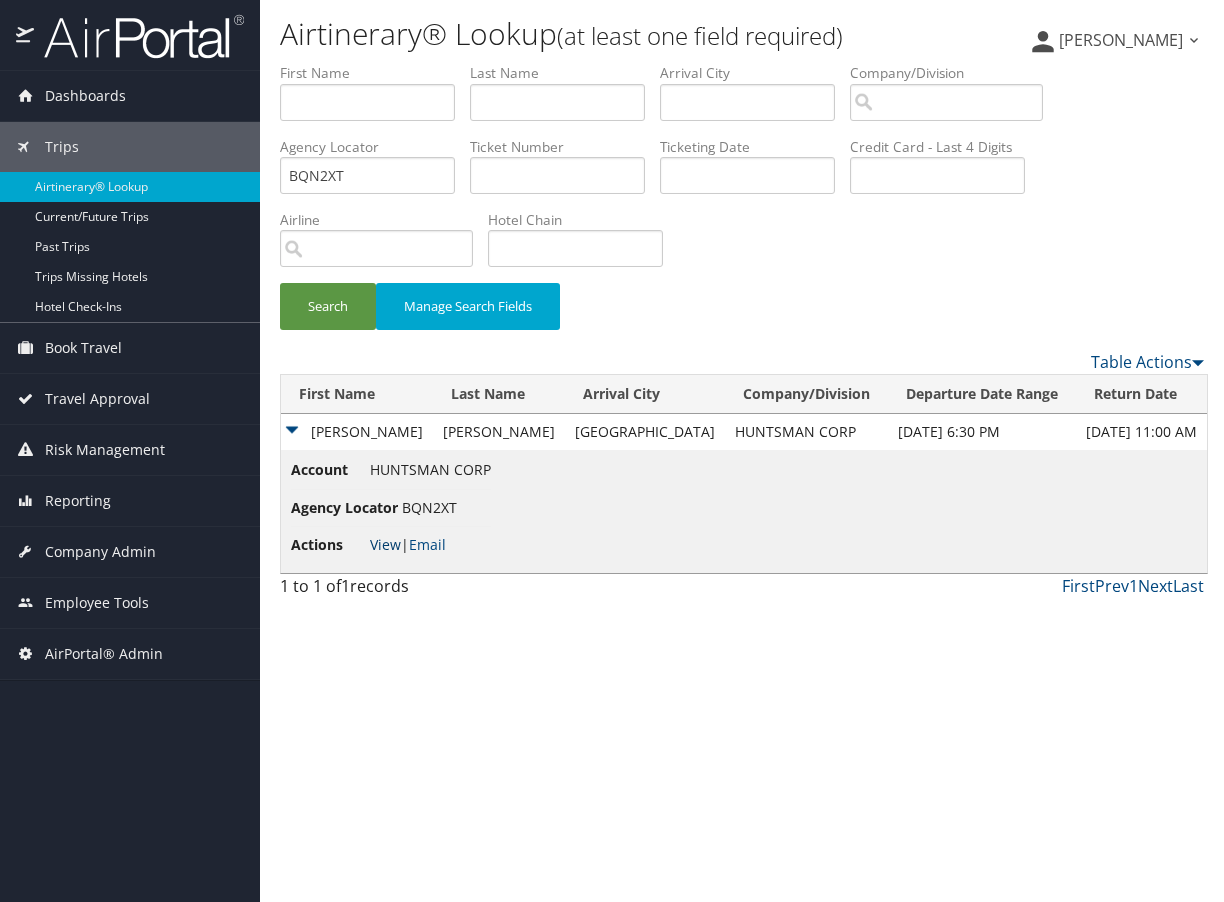 click on "View" at bounding box center [385, 544] 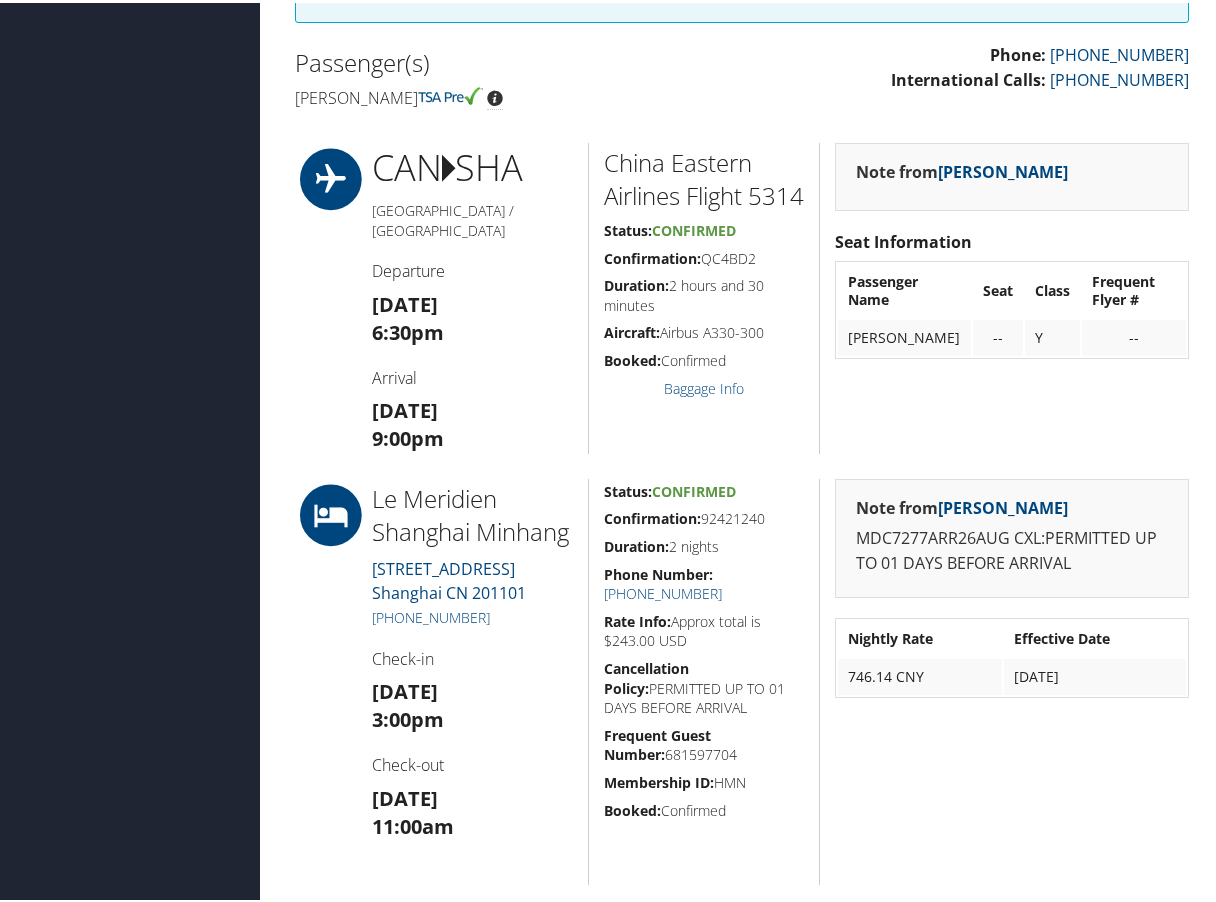scroll, scrollTop: 596, scrollLeft: 0, axis: vertical 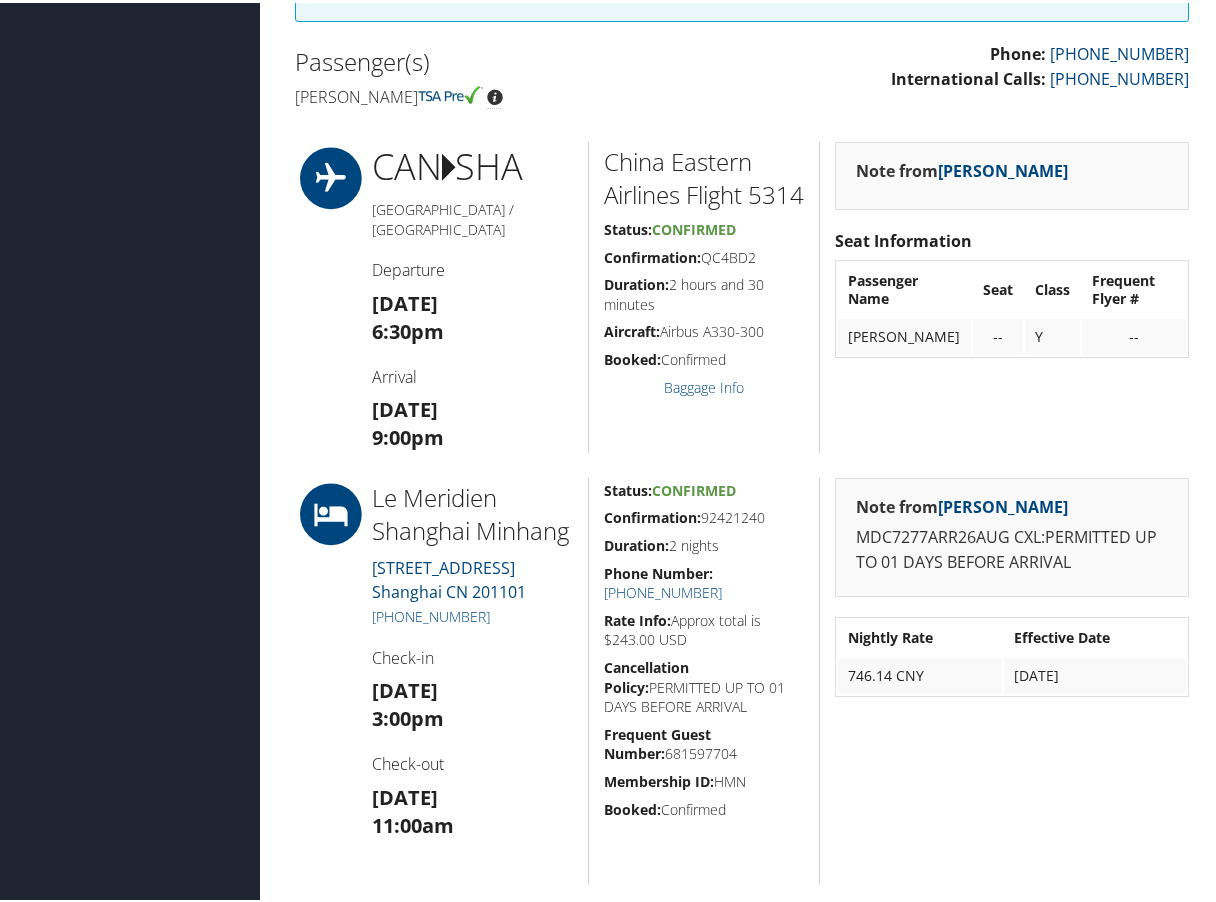 click on "Dashboards AirPortal 360™ (Manager) AirPortal 360™ (Agent) My Travel Dashboard   Trips Airtinerary® Lookup Current/Future Trips Past Trips Trips Missing Hotels Hotel Check-ins   Book Travel Agent Booking Request Approval Request (Beta) Book/Manage Online Trips   Travel Approval Pending Trip Approvals Approved Trips Canceled Trips Approvals (Beta)   Risk Management SecurityLogic® Map SecurityLogic® Reporting beta Assistance Requests Travel Alerts Notifications   Reporting Unused Tickets Savings Tracker Virtual Pay Lookup Domo Prime Analytics   Company Admin Company Information Configure Approval Types (Beta) People Users (Beta) Vendor Contracts Travel Agency Contacts Help Desk Travel Policy Forms Of Payment Service Fees  Reporting Fields (Beta) Report Settings Technology Settings Airtinerary® Settings Virtual Pay Settings Consultative Services Notes" at bounding box center (612, 655) 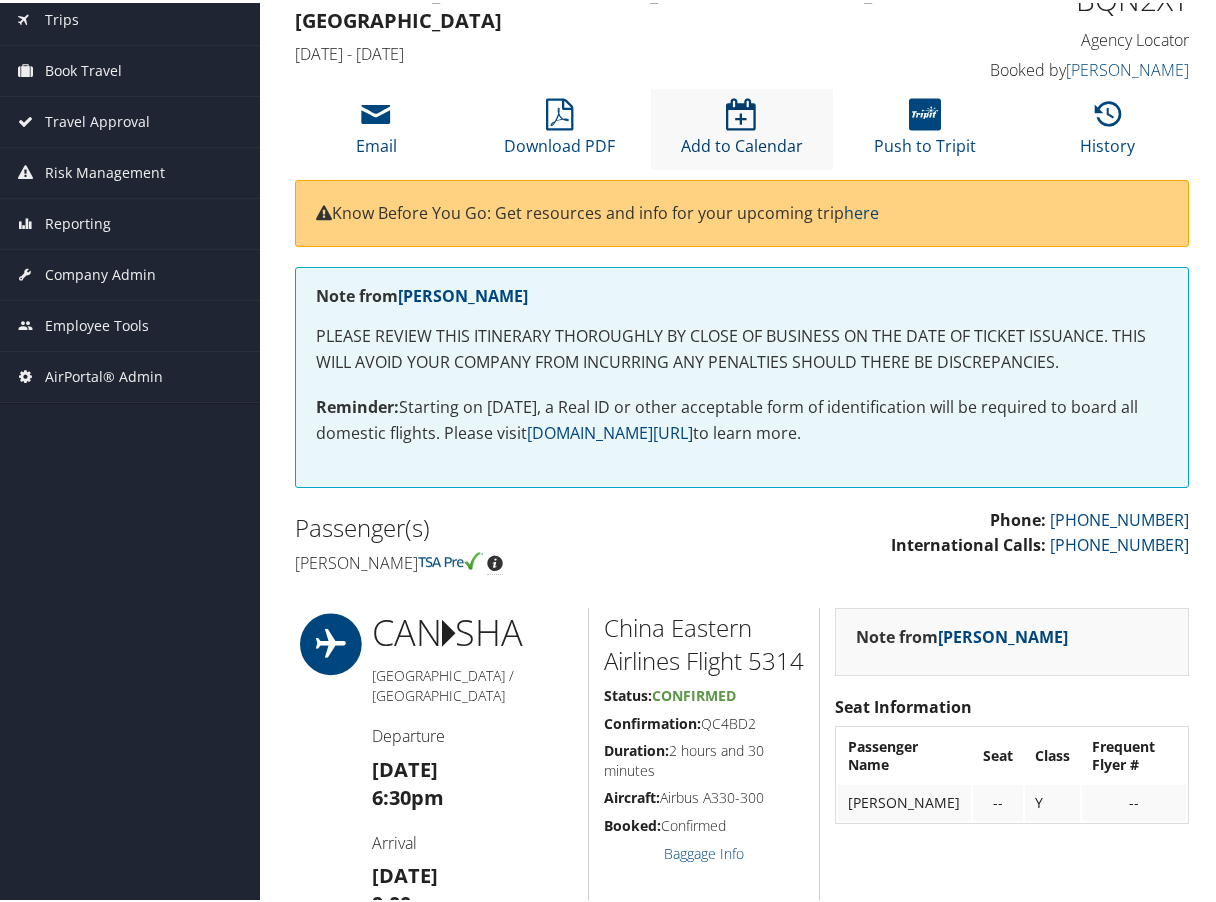 scroll, scrollTop: 129, scrollLeft: 0, axis: vertical 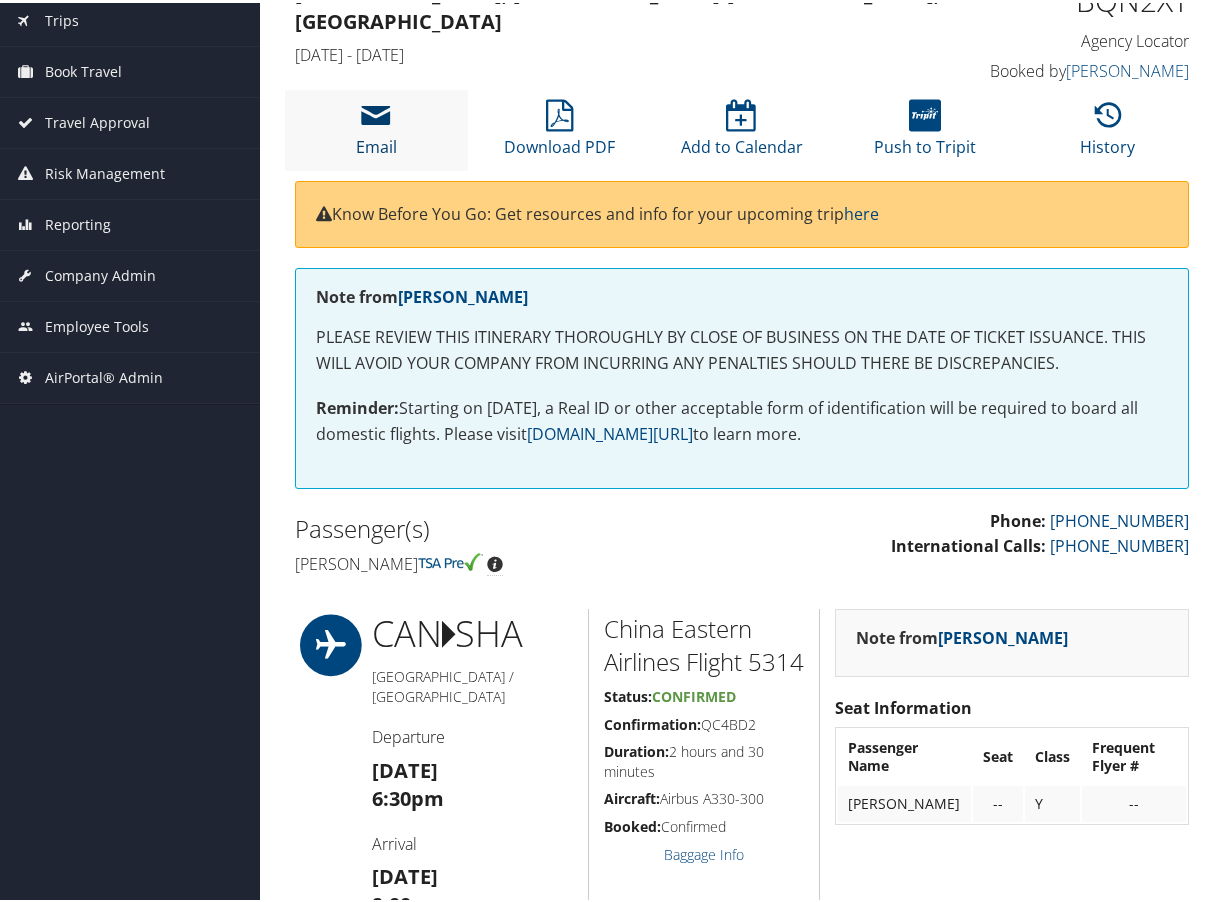 click at bounding box center [376, 113] 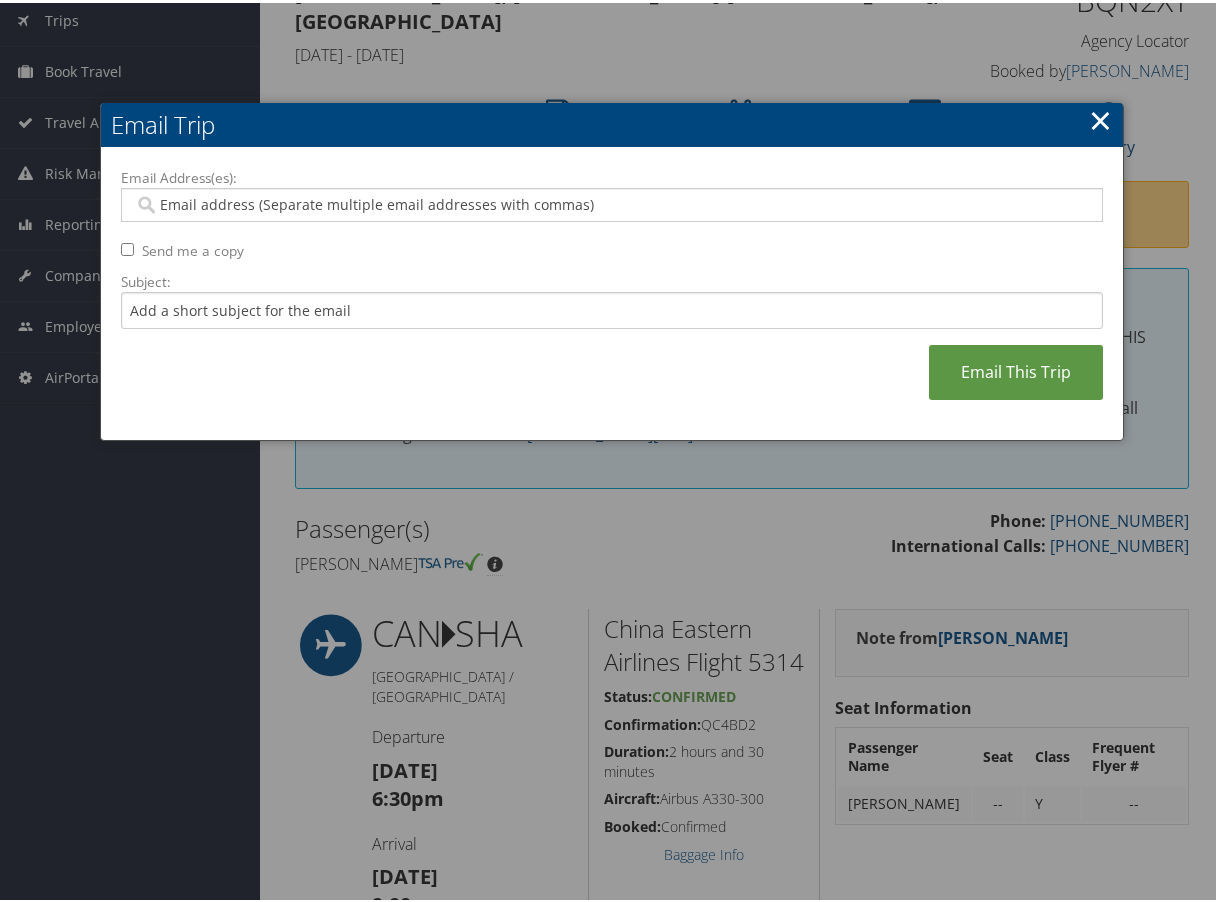 click on "Email Address(es):" at bounding box center [611, 202] 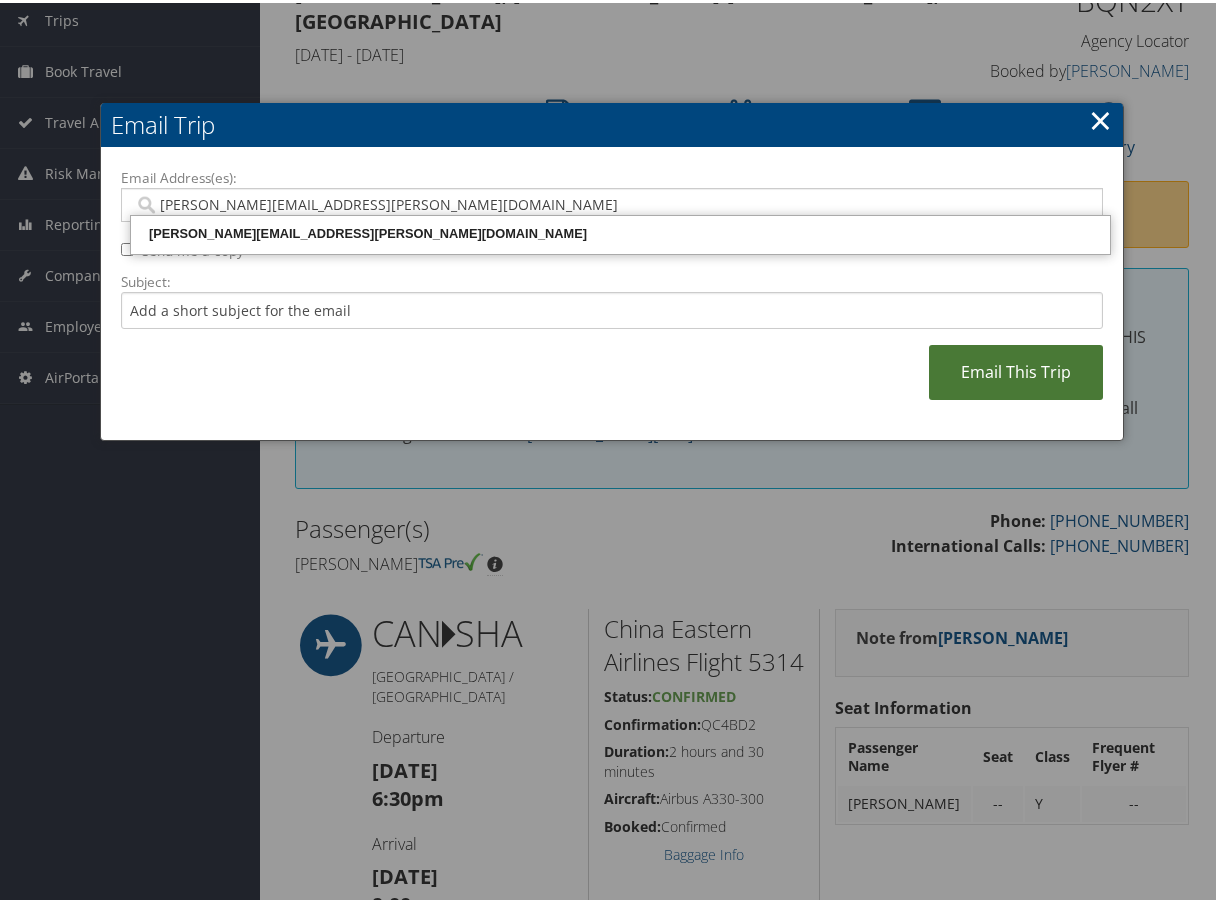 type on "[PERSON_NAME][EMAIL_ADDRESS][PERSON_NAME][DOMAIN_NAME]" 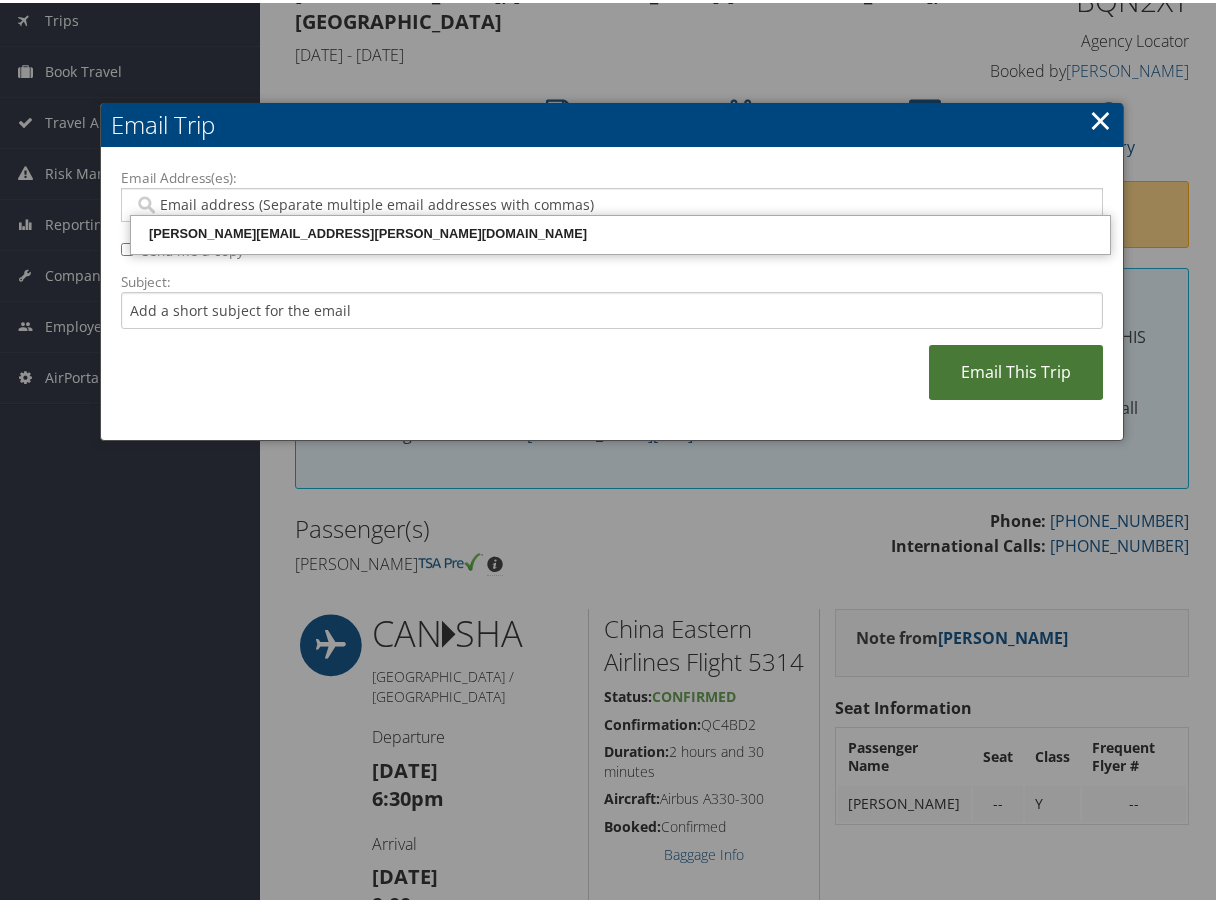 click on "Email This Trip" at bounding box center [1016, 369] 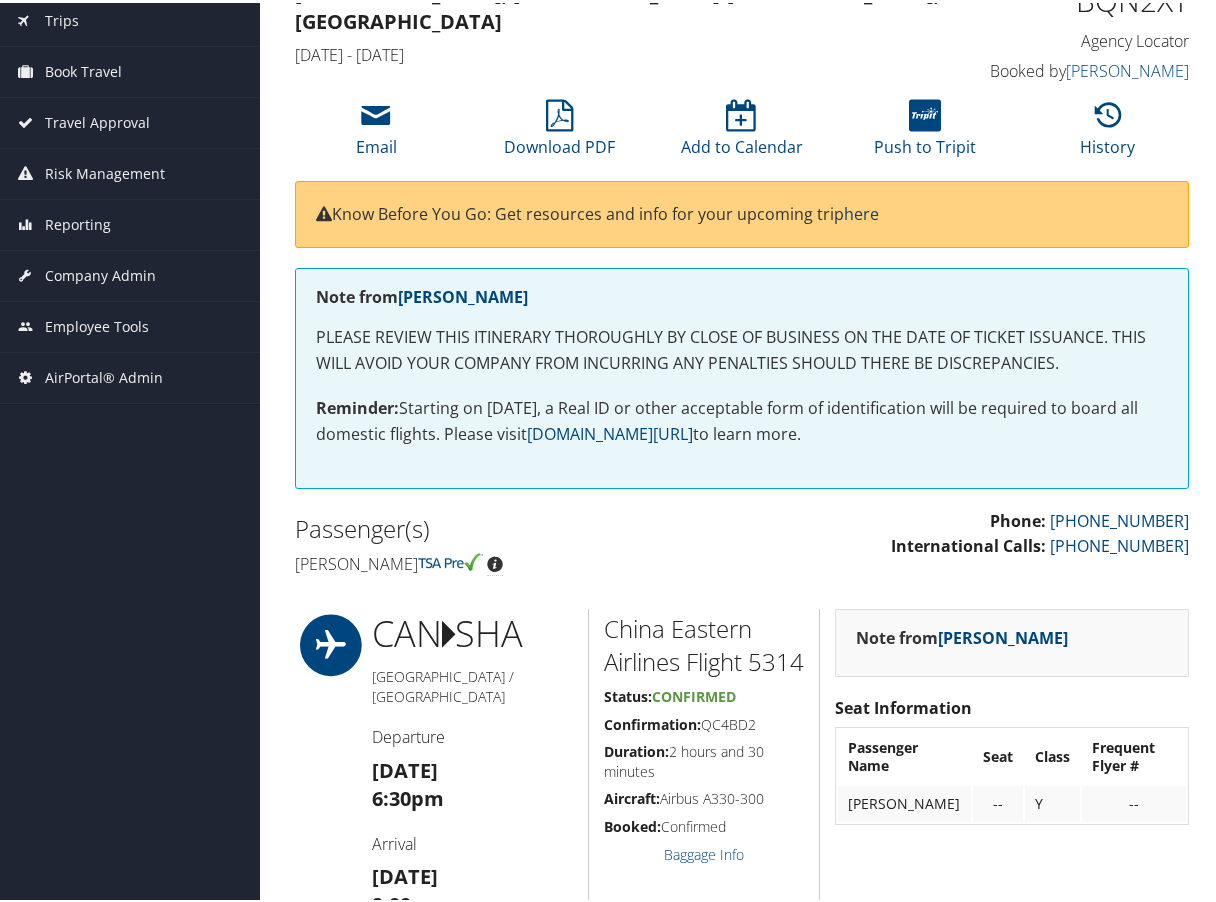 scroll, scrollTop: 0, scrollLeft: 0, axis: both 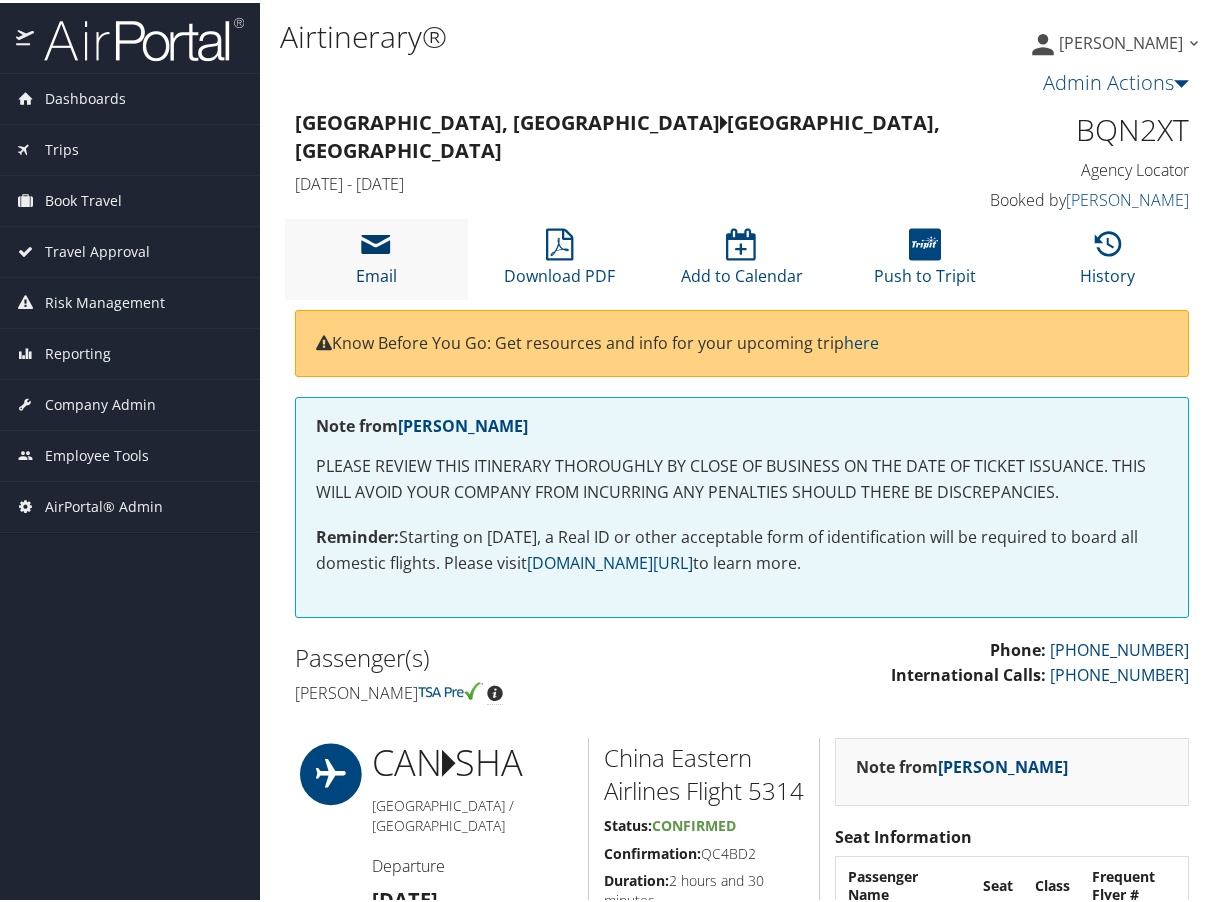 click at bounding box center [376, 242] 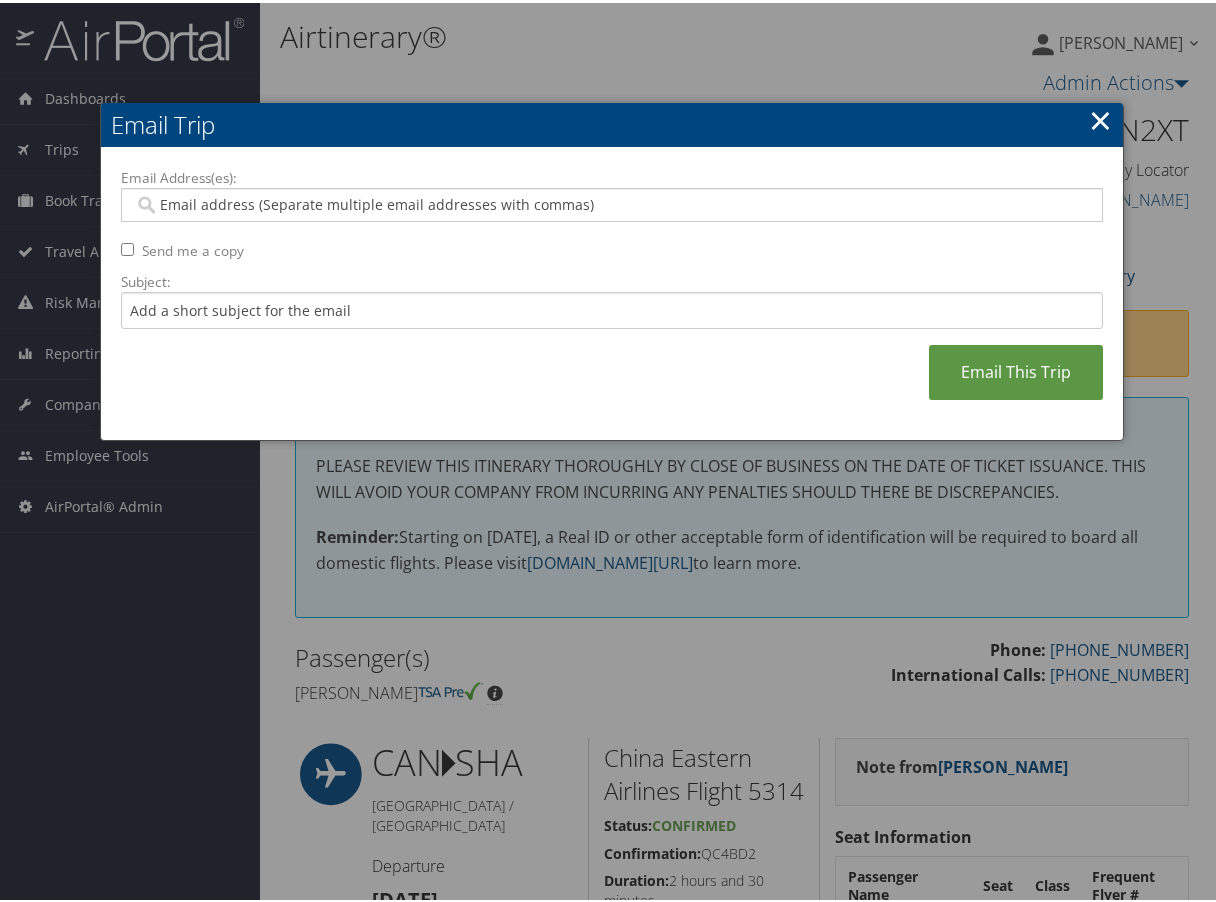 click on "Email Address(es):" at bounding box center (611, 202) 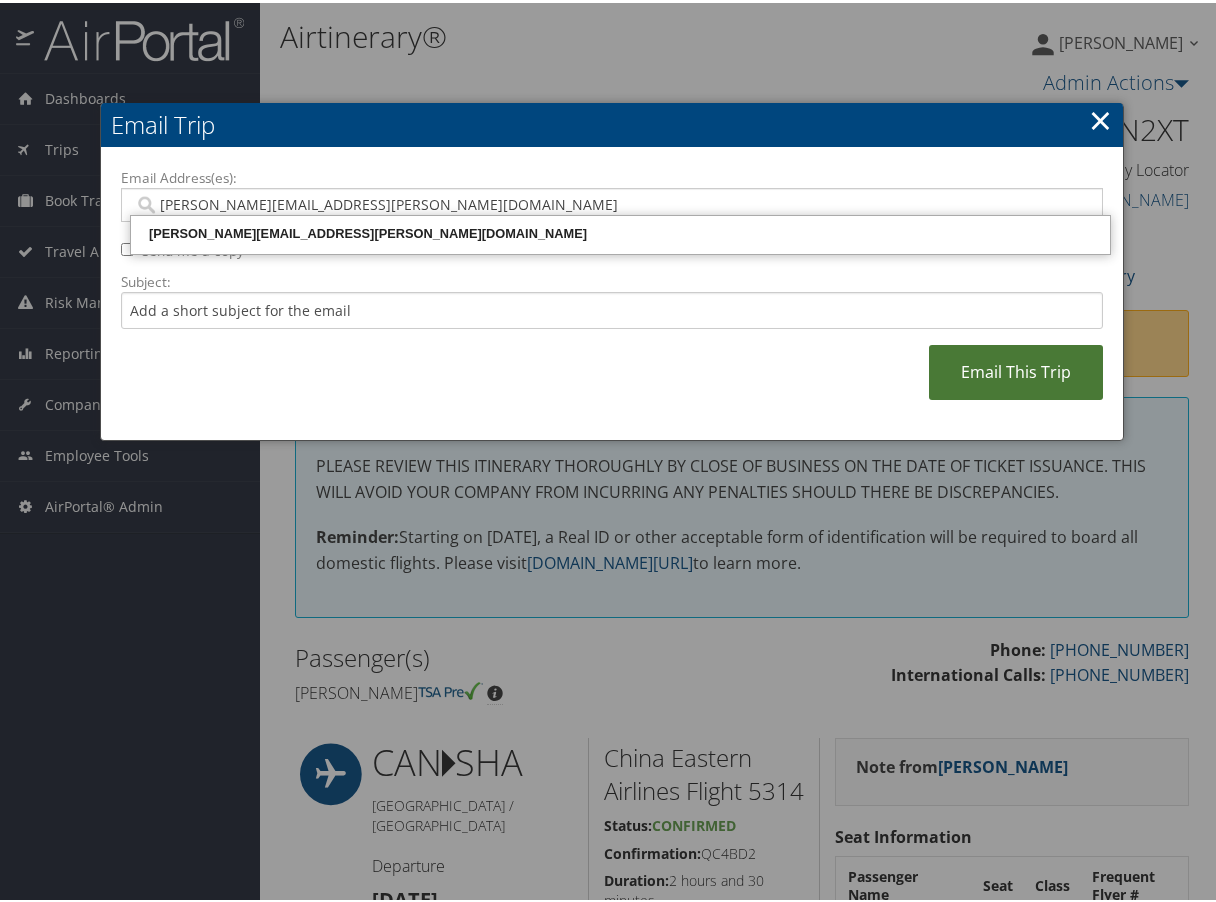 type on "[PERSON_NAME][EMAIL_ADDRESS][PERSON_NAME][DOMAIN_NAME]" 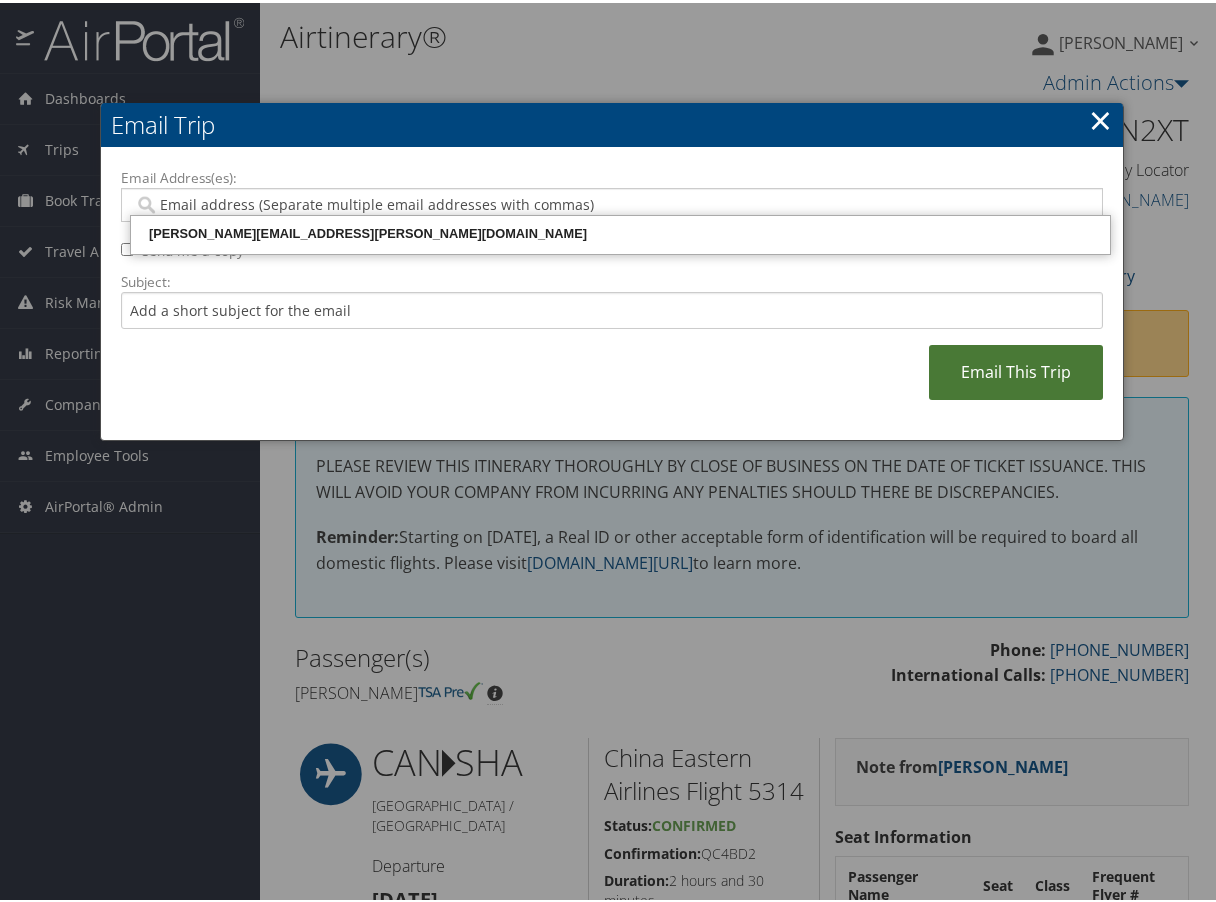 click on "Email This Trip" at bounding box center [1016, 369] 